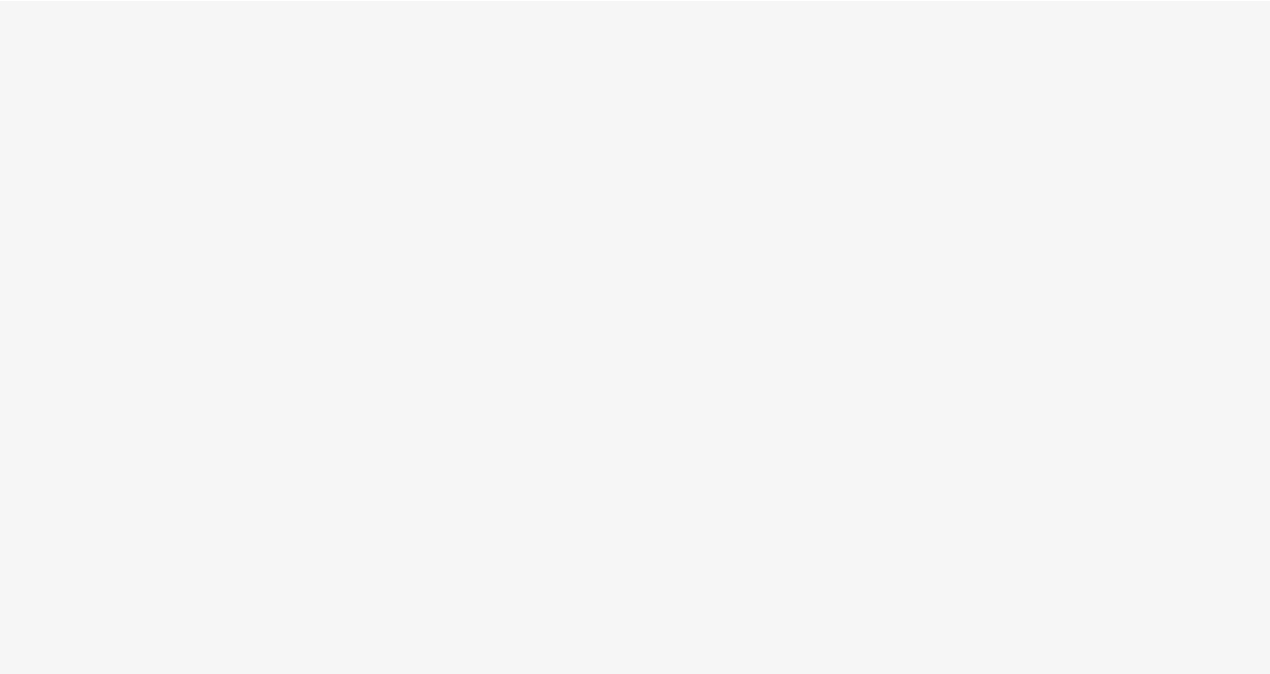 scroll, scrollTop: 0, scrollLeft: 0, axis: both 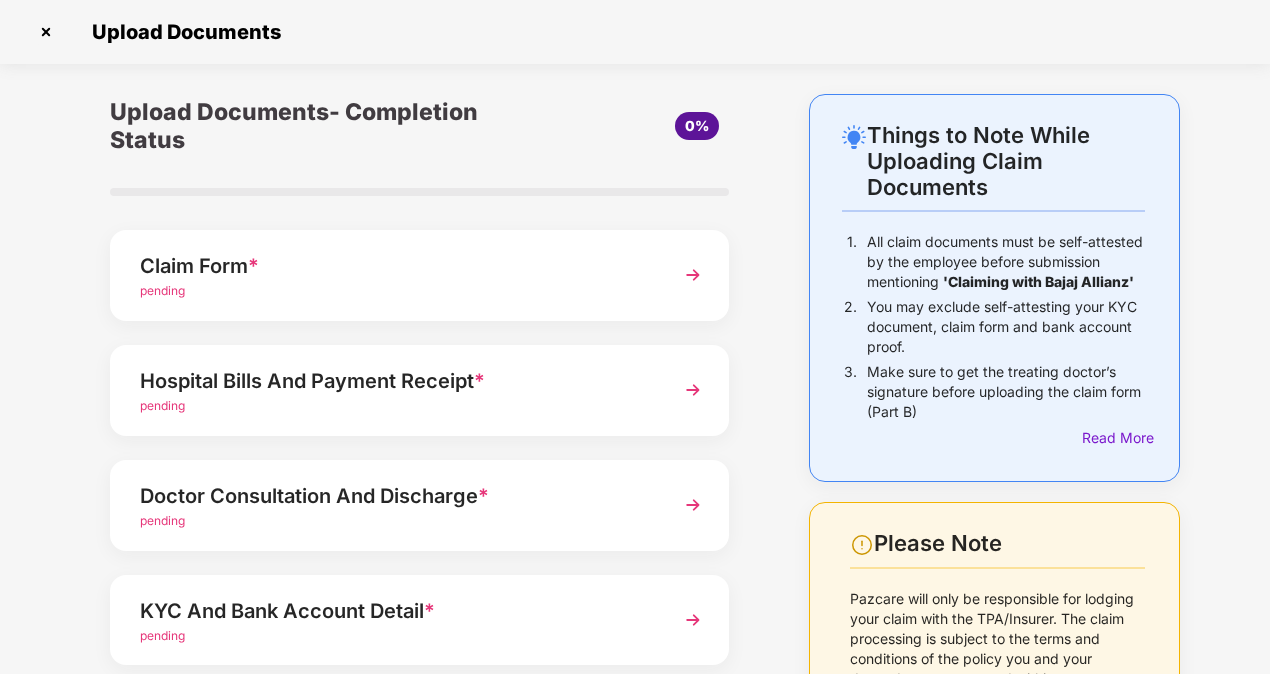 drag, startPoint x: 864, startPoint y: 244, endPoint x: 1136, endPoint y: 235, distance: 272.14886 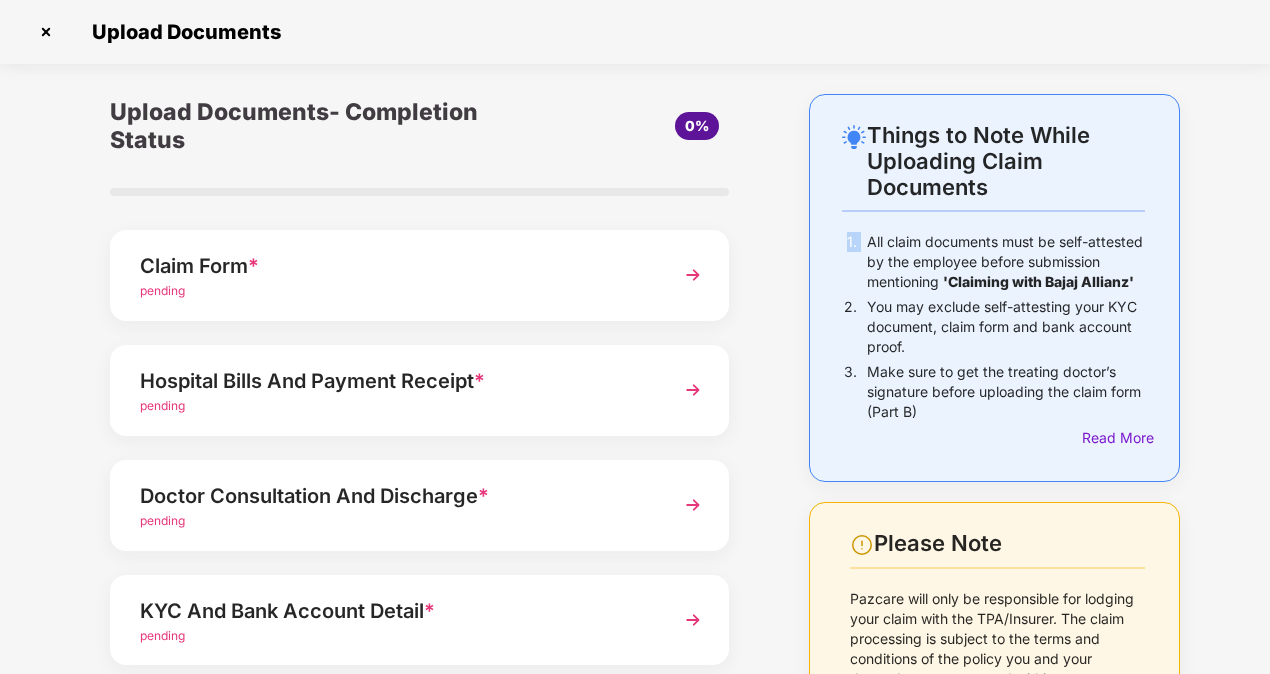 click on "1." at bounding box center (854, 264) 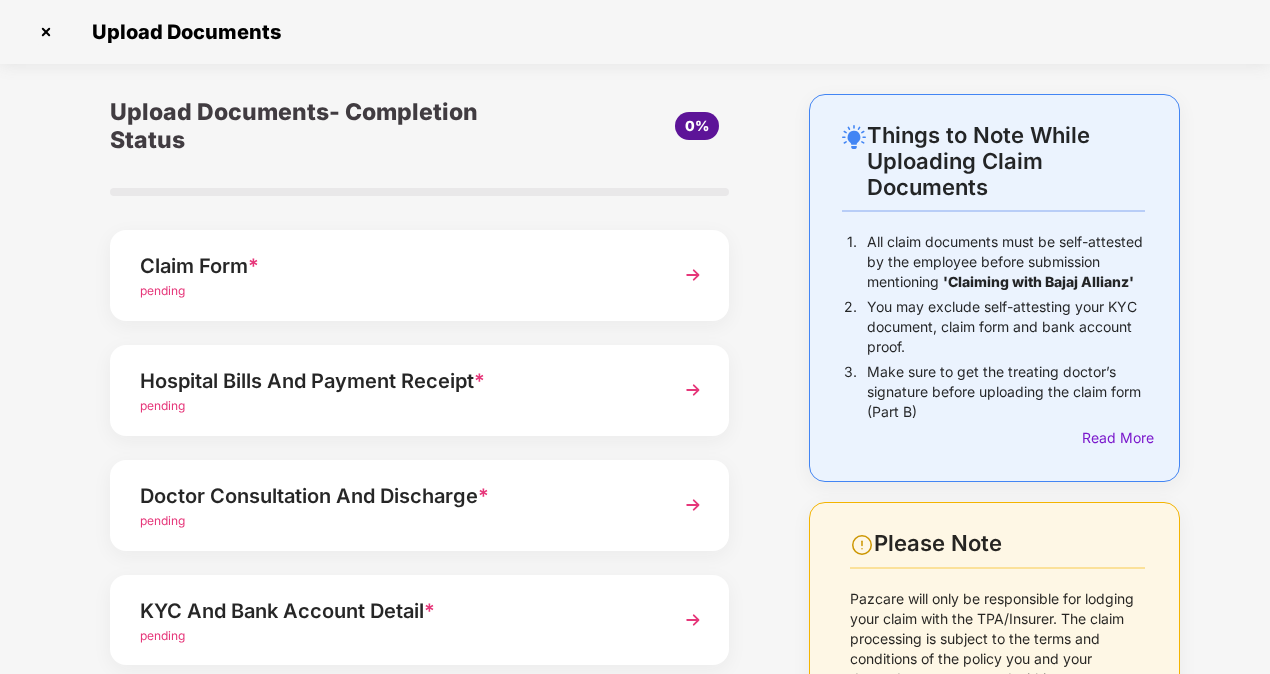 drag, startPoint x: 864, startPoint y: 267, endPoint x: 882, endPoint y: 261, distance: 18.973665 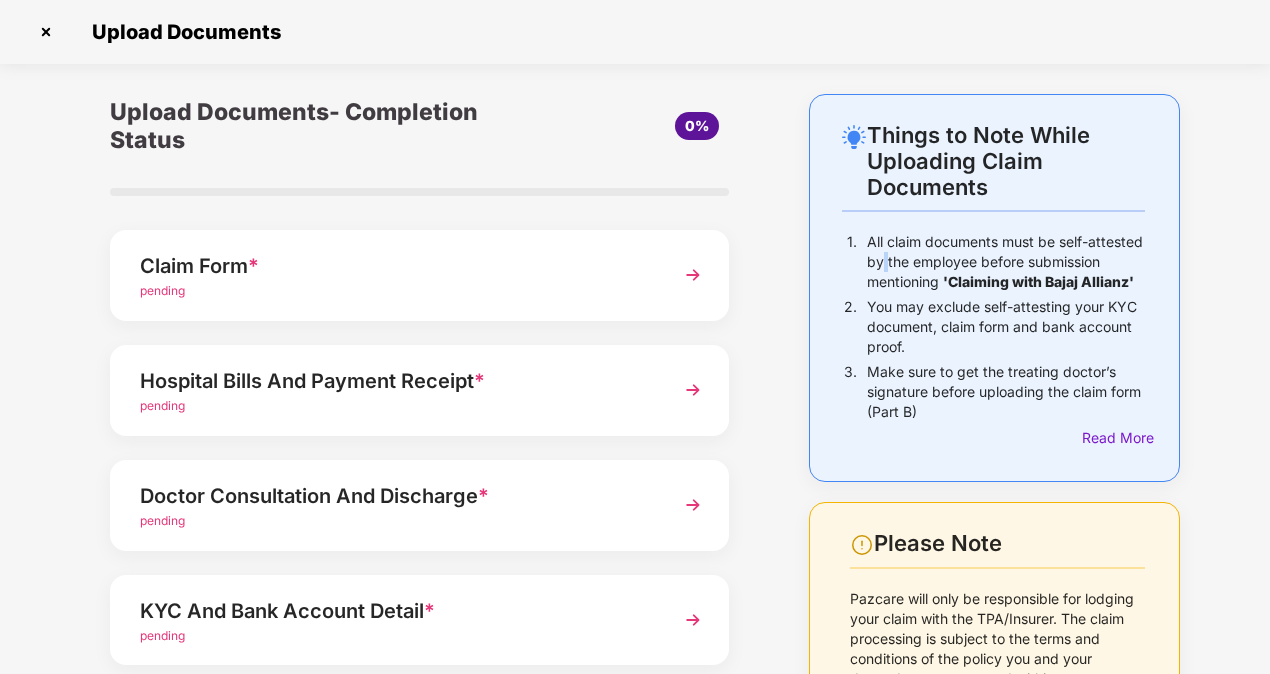 click on "All claim documents must be self-attested by the employee before submission mentioning   'Claiming with Bajaj Allianz'" at bounding box center (1006, 262) 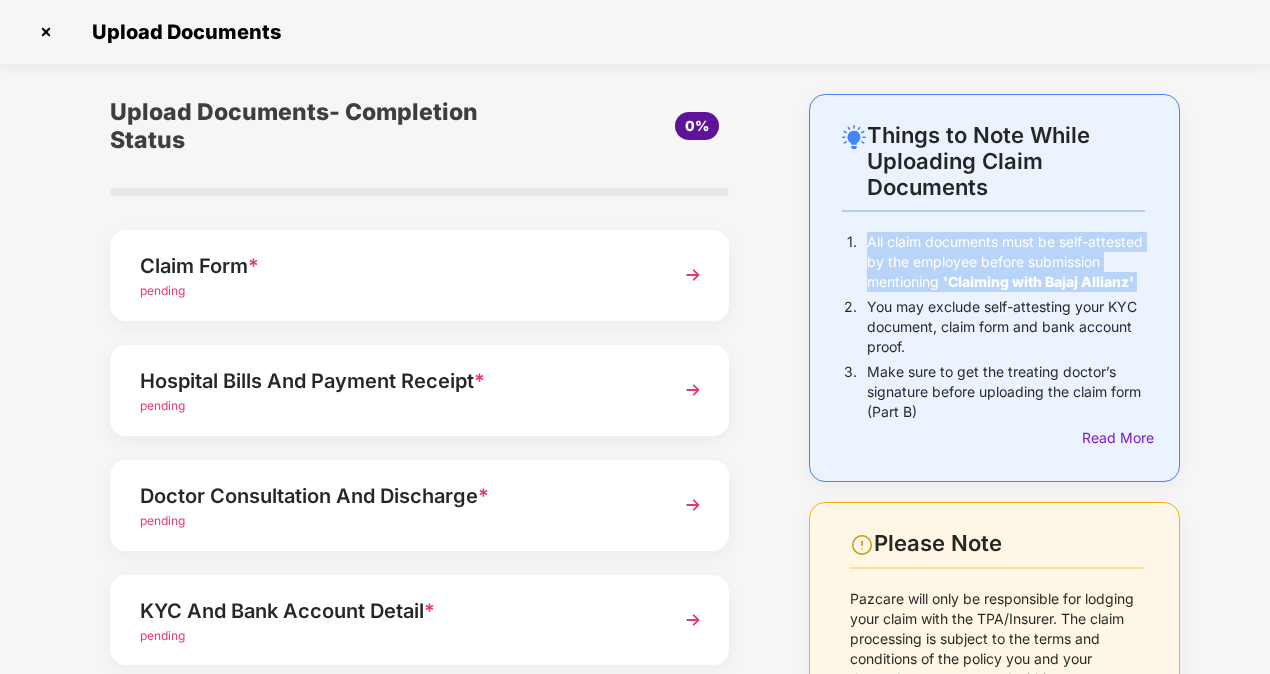 click on "All claim documents must be self-attested by the employee before submission mentioning   'Claiming with Bajaj Allianz'" at bounding box center (1006, 262) 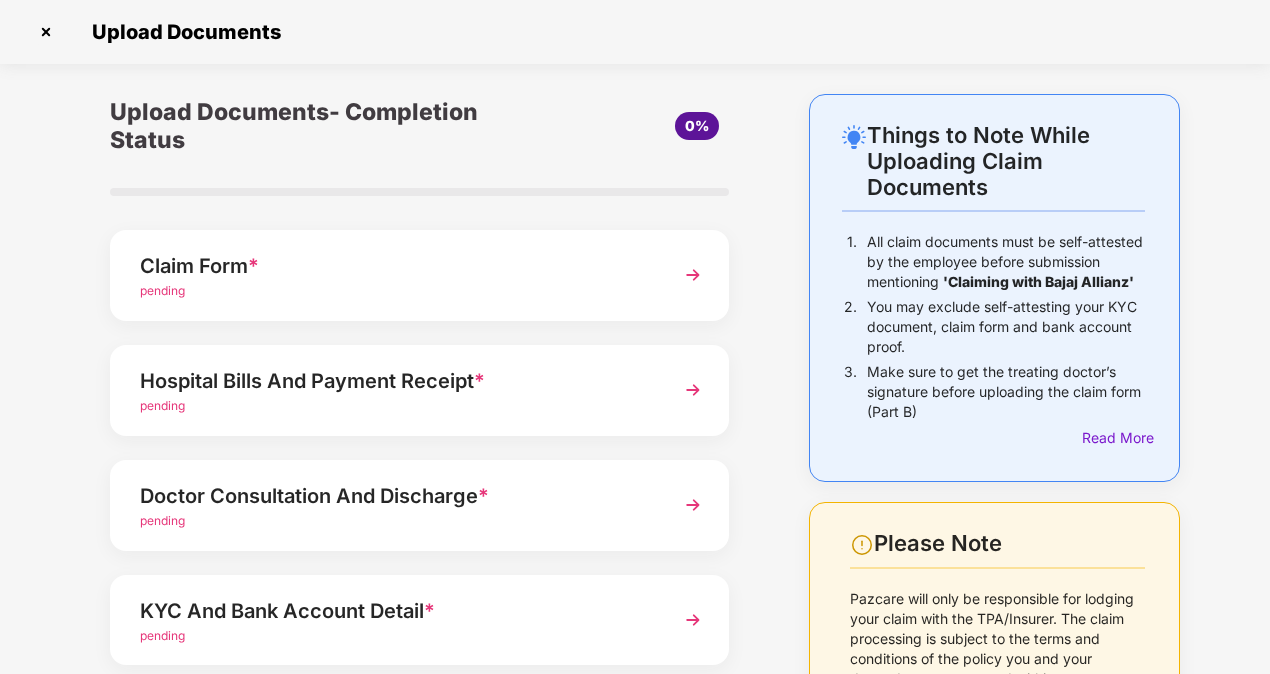 drag, startPoint x: 882, startPoint y: 261, endPoint x: 898, endPoint y: 320, distance: 61.13101 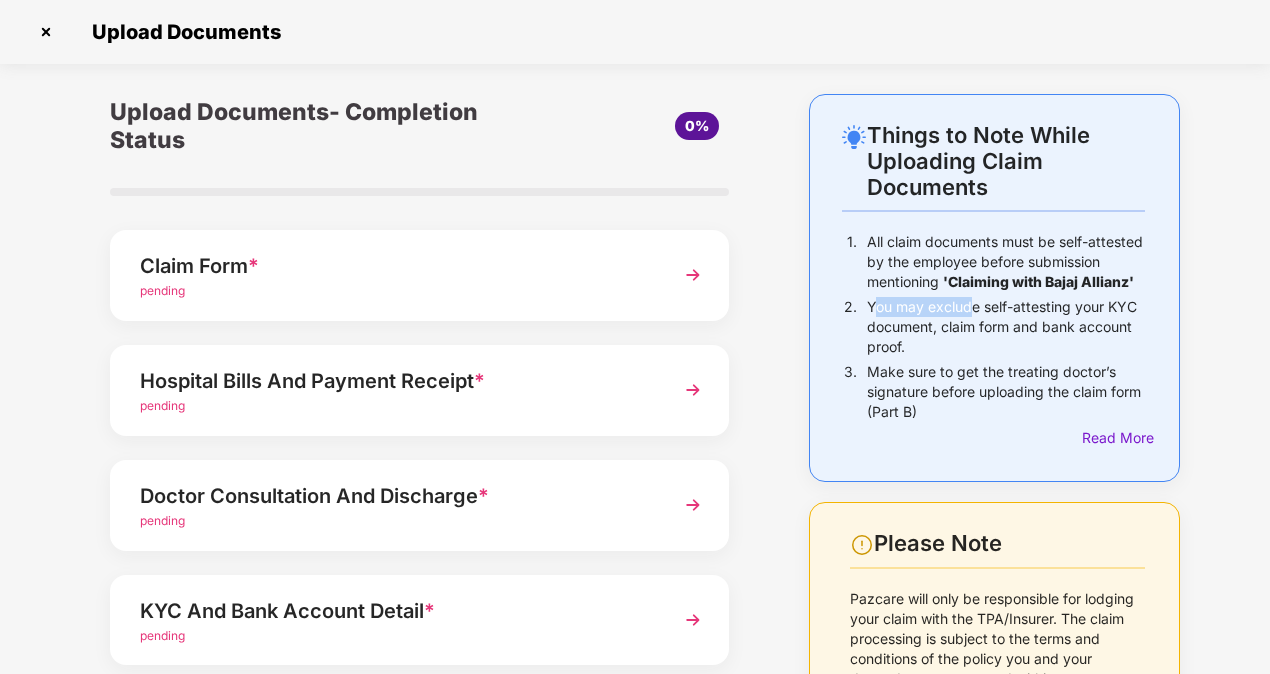 drag, startPoint x: 870, startPoint y: 306, endPoint x: 972, endPoint y: 306, distance: 102 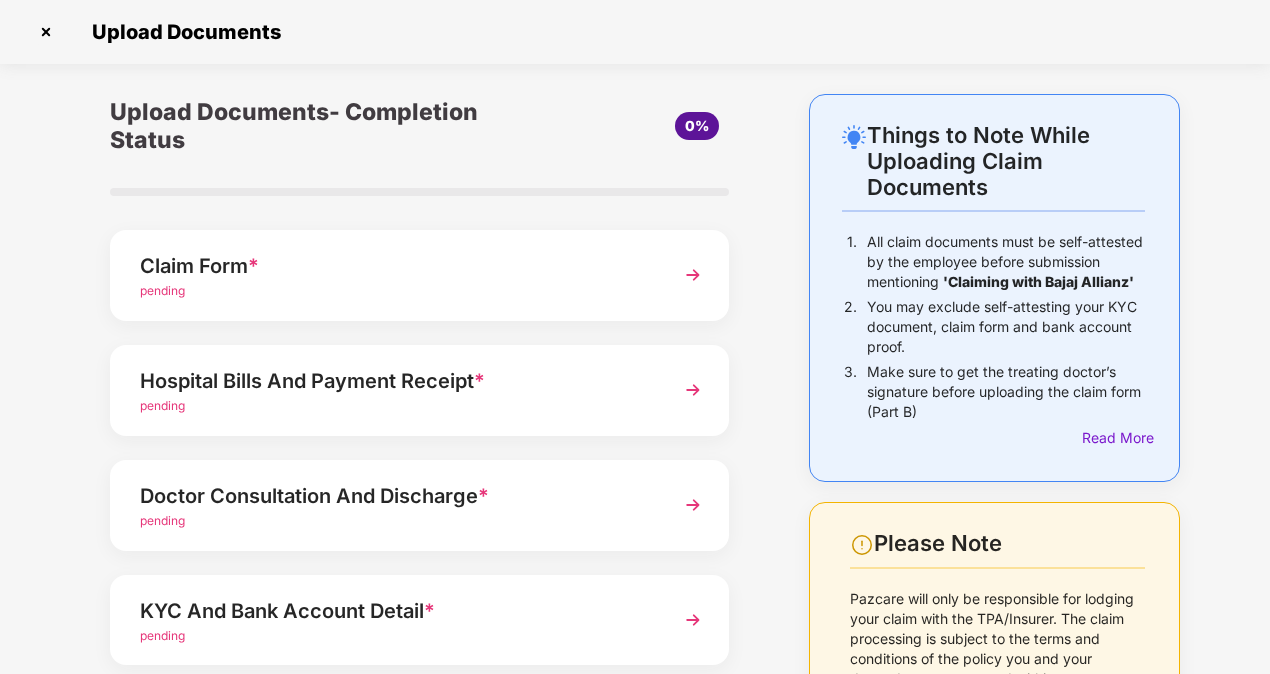 drag, startPoint x: 972, startPoint y: 306, endPoint x: 1014, endPoint y: 334, distance: 50.47772 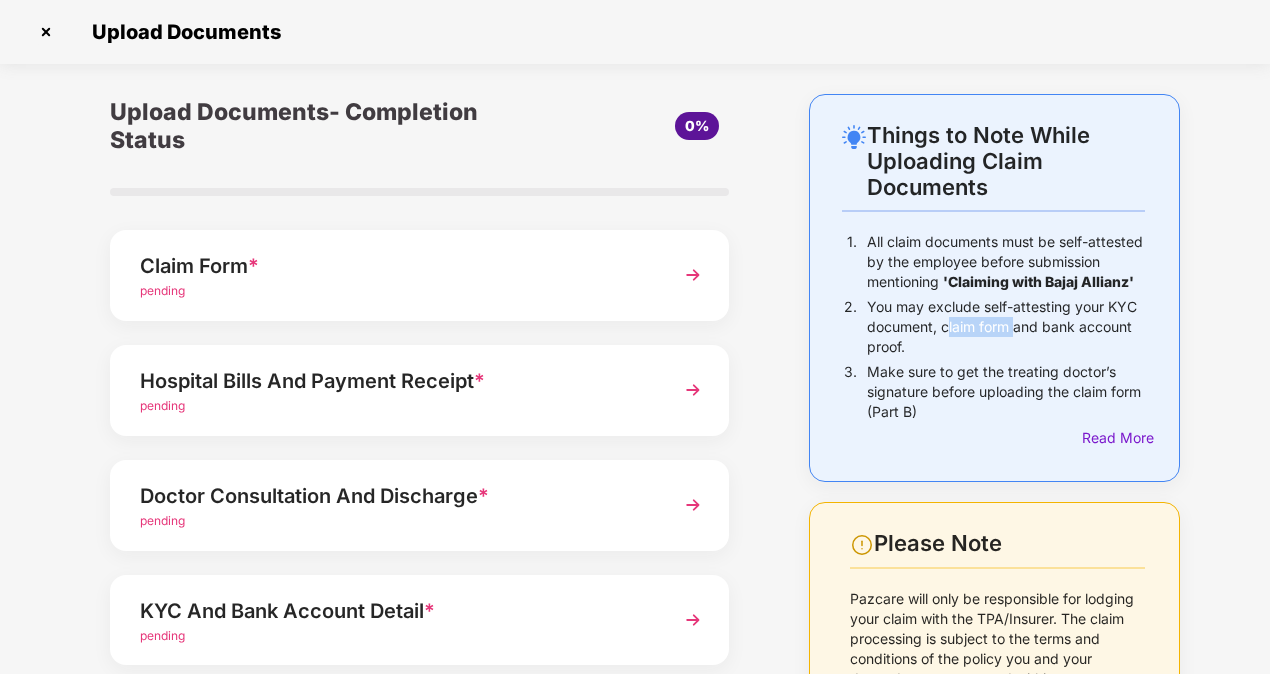 drag, startPoint x: 948, startPoint y: 321, endPoint x: 1014, endPoint y: 328, distance: 66.37017 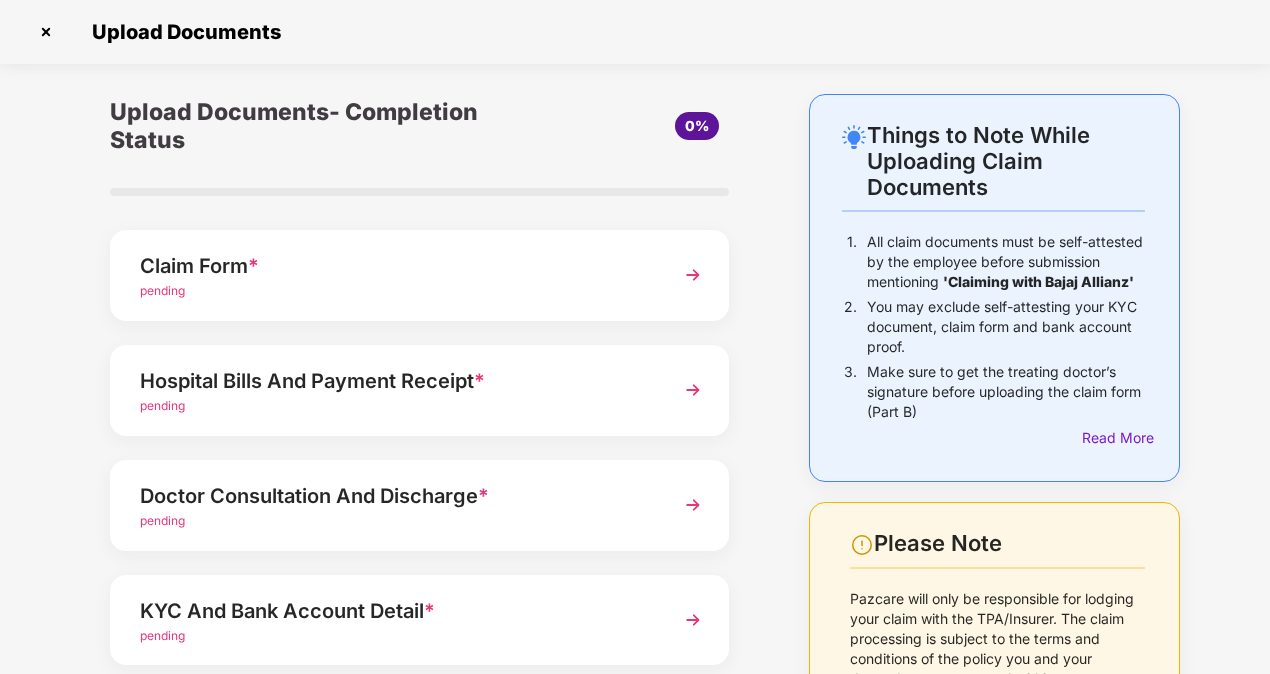 drag, startPoint x: 1014, startPoint y: 328, endPoint x: 1019, endPoint y: 356, distance: 28.442924 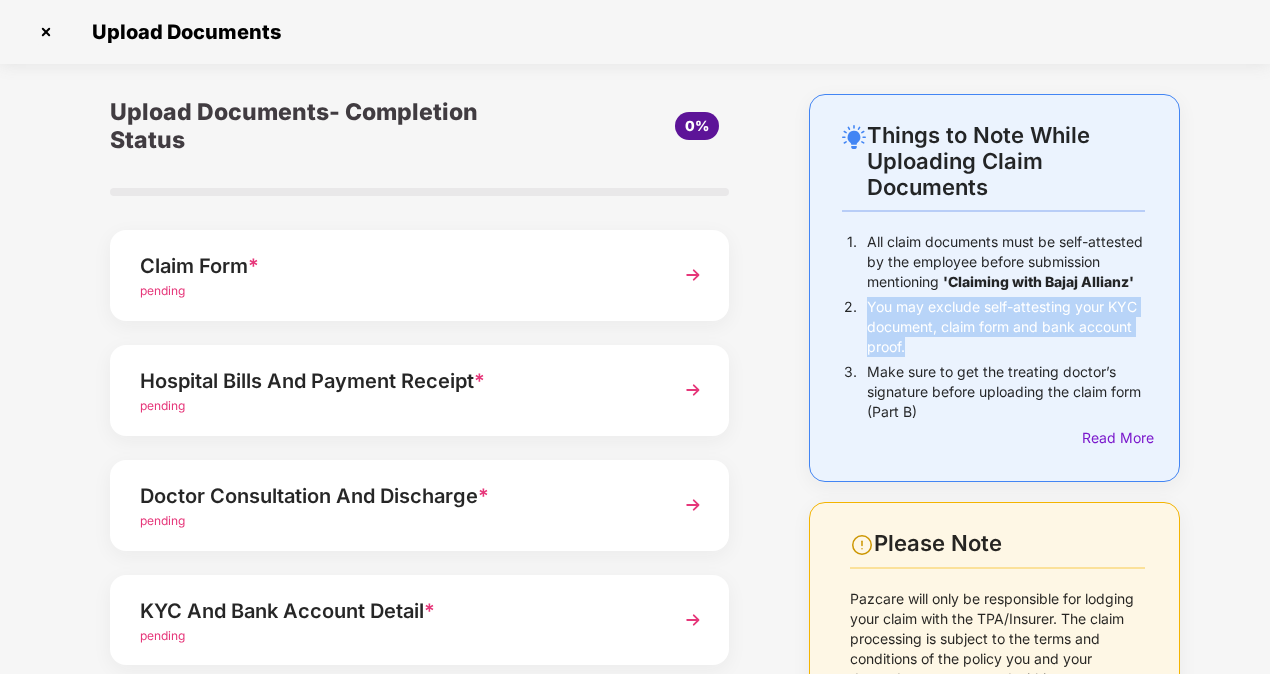 drag, startPoint x: 923, startPoint y: 346, endPoint x: 866, endPoint y: 310, distance: 67.41662 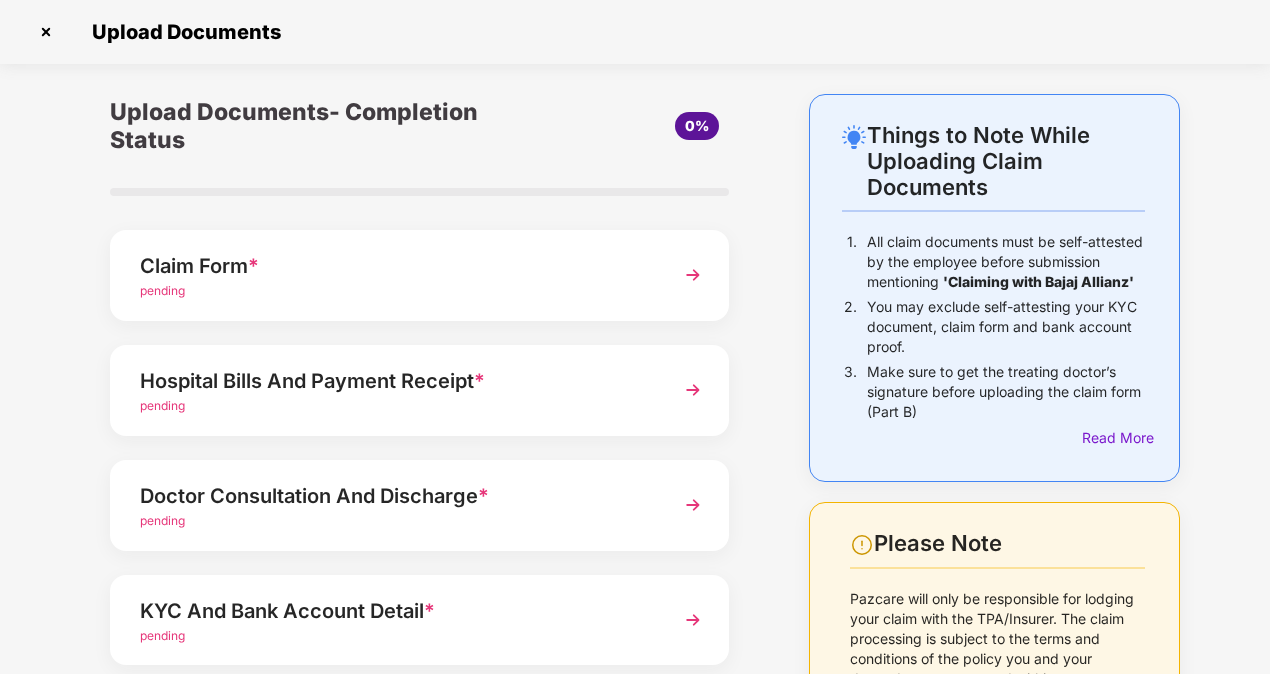 drag, startPoint x: 866, startPoint y: 310, endPoint x: 912, endPoint y: 389, distance: 91.416626 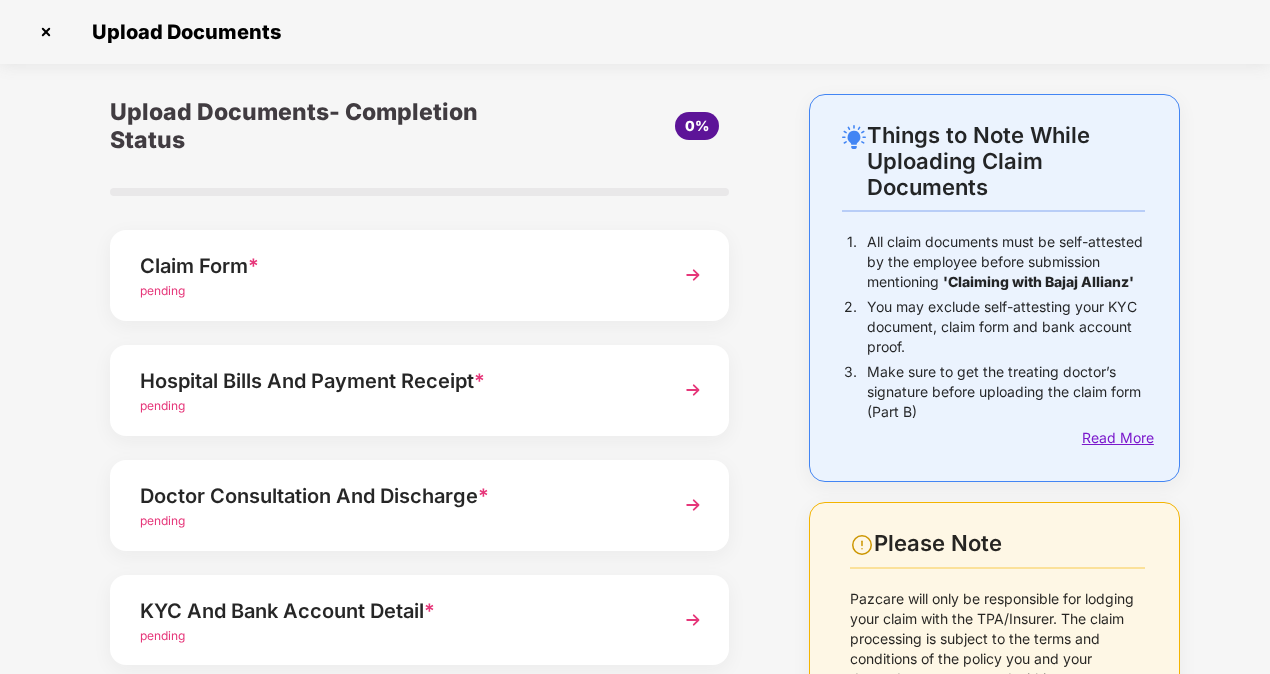 drag, startPoint x: 1136, startPoint y: 406, endPoint x: 1104, endPoint y: 435, distance: 43.185646 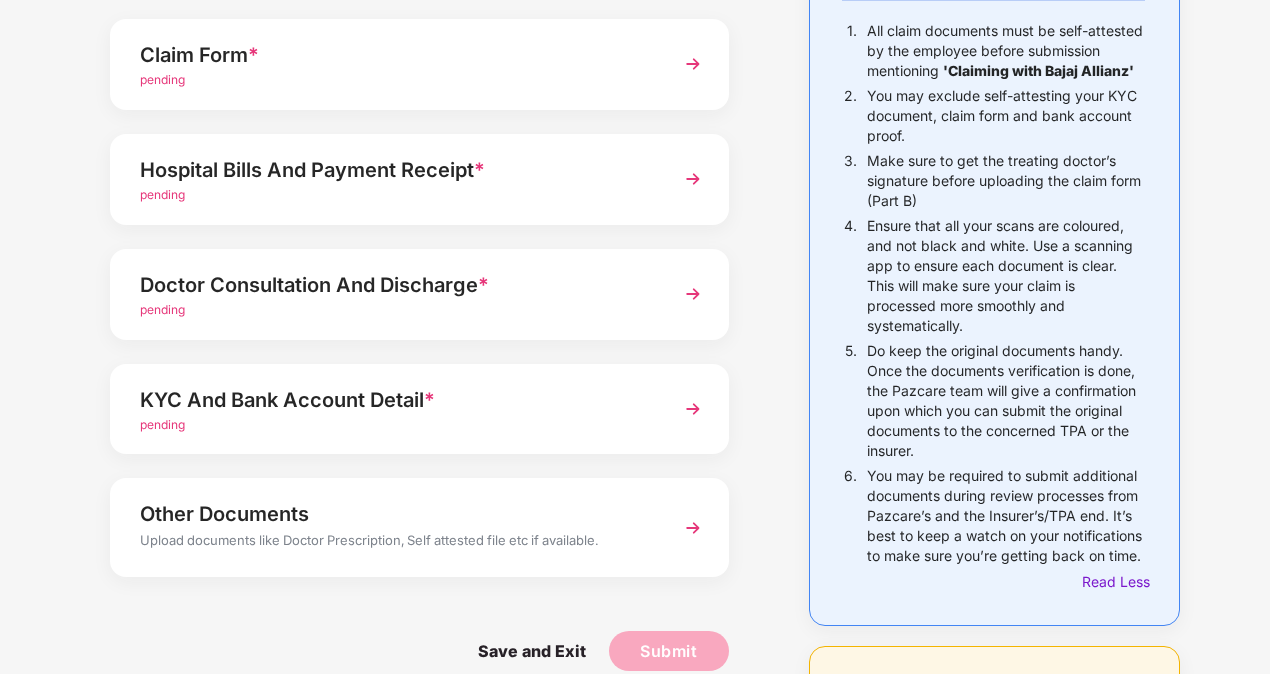 scroll, scrollTop: 100, scrollLeft: 0, axis: vertical 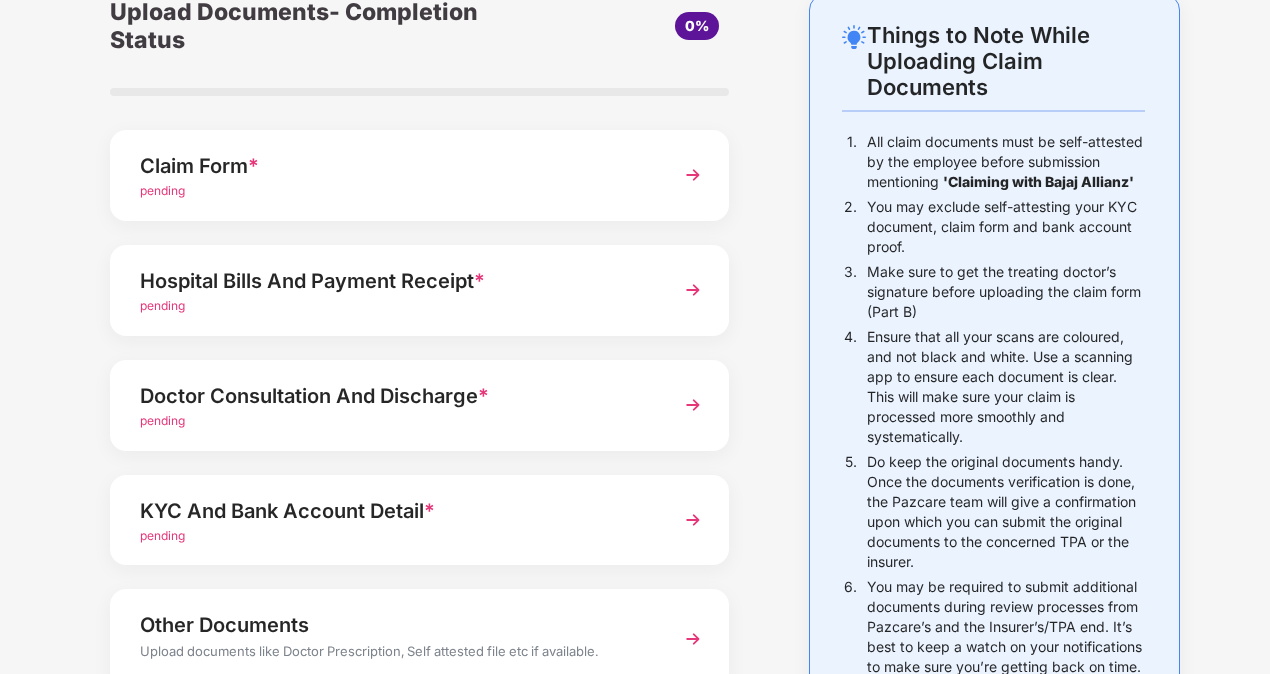 drag, startPoint x: 864, startPoint y: 340, endPoint x: 1000, endPoint y: 343, distance: 136.03308 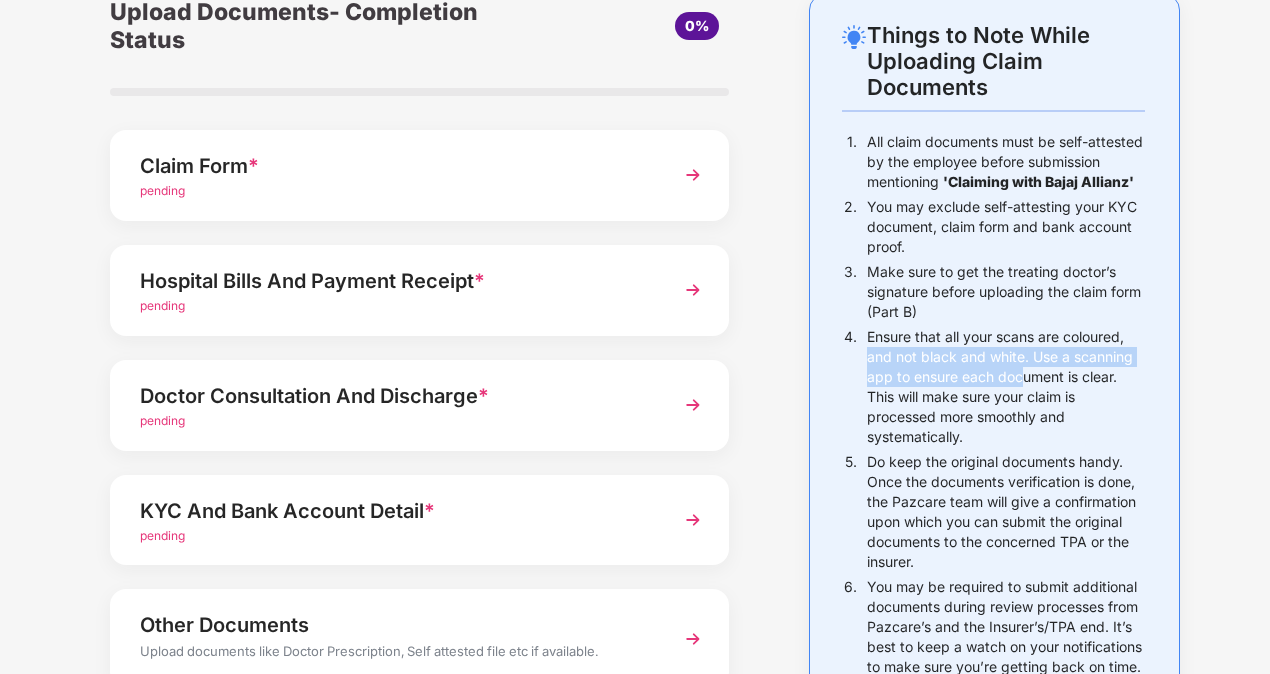 drag, startPoint x: 868, startPoint y: 355, endPoint x: 1018, endPoint y: 366, distance: 150.40279 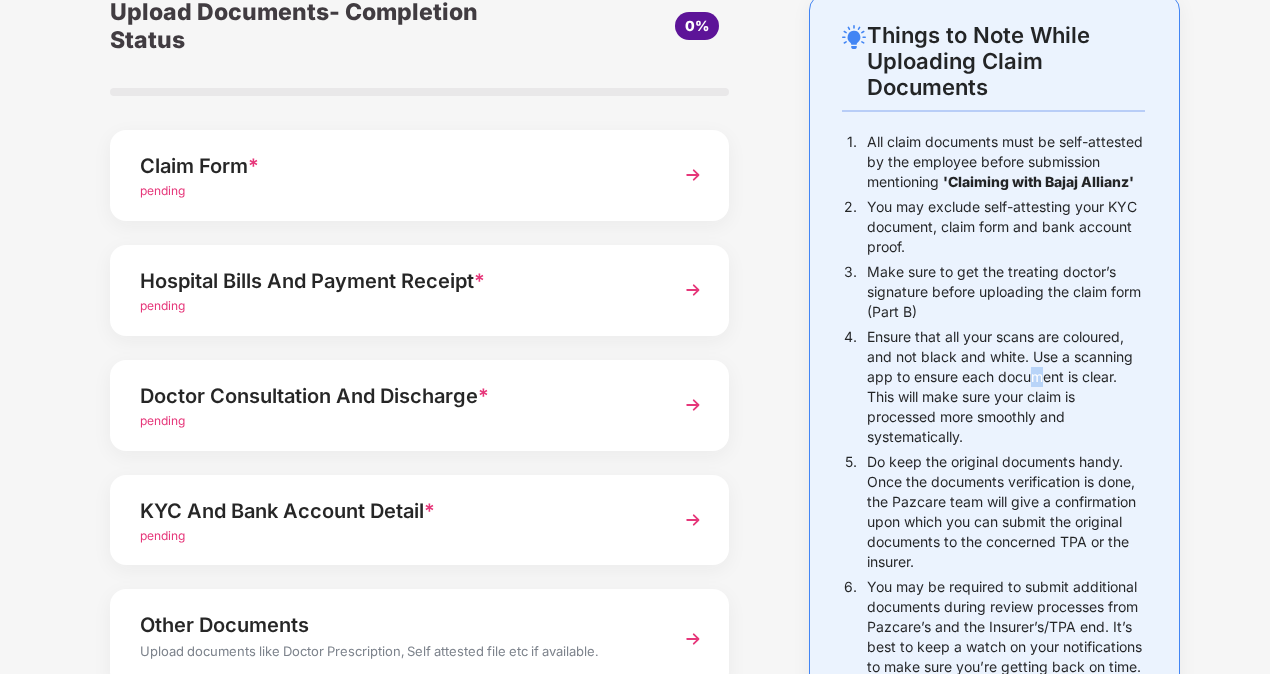 drag, startPoint x: 1018, startPoint y: 366, endPoint x: 1036, endPoint y: 373, distance: 19.313208 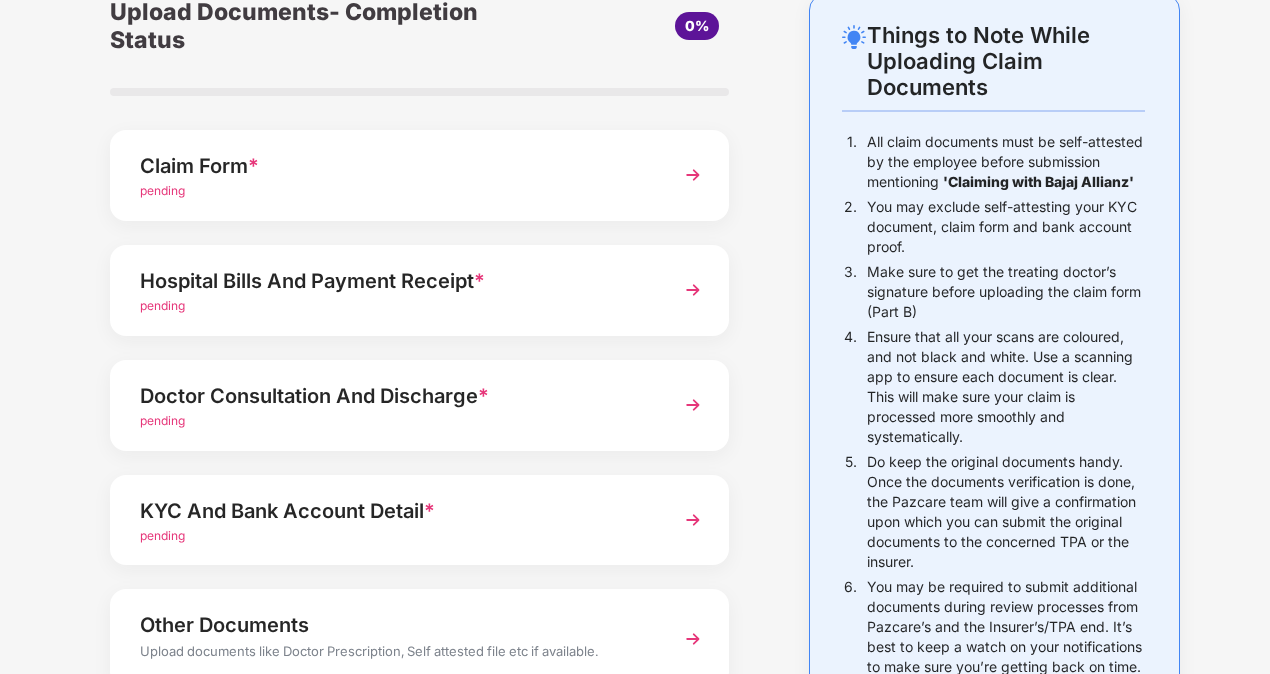 drag, startPoint x: 1036, startPoint y: 373, endPoint x: 948, endPoint y: 404, distance: 93.30059 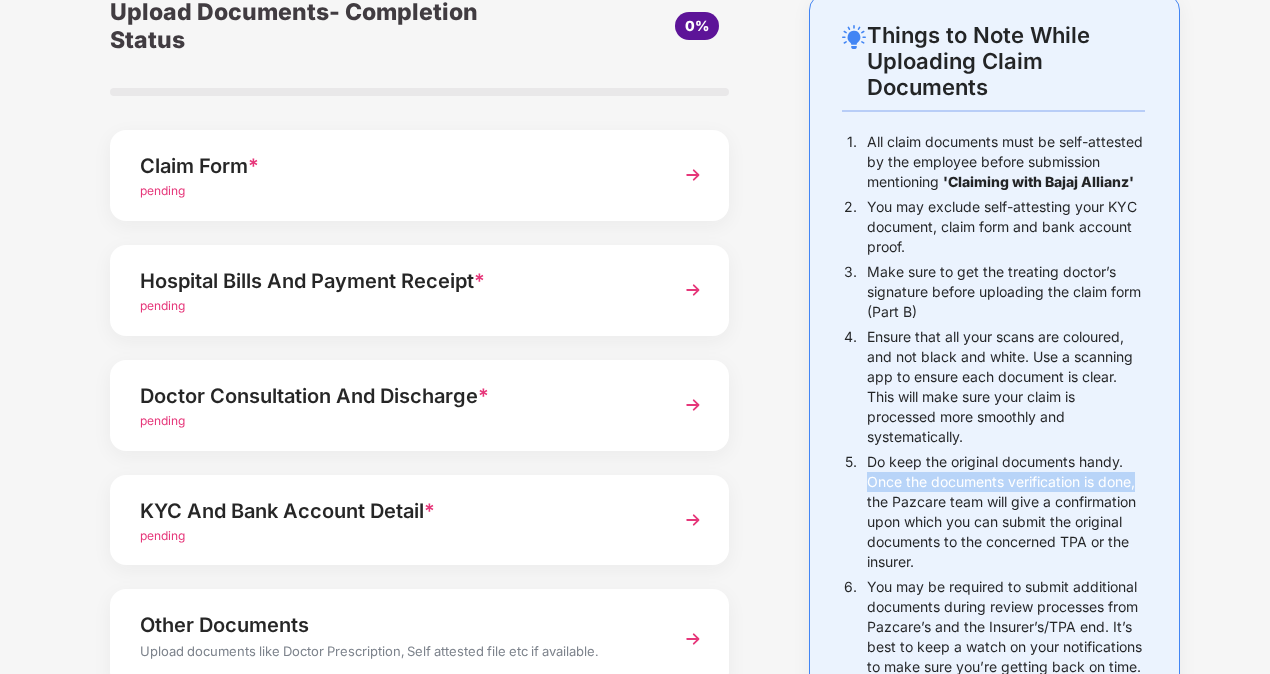 drag, startPoint x: 866, startPoint y: 489, endPoint x: 1152, endPoint y: 488, distance: 286.00174 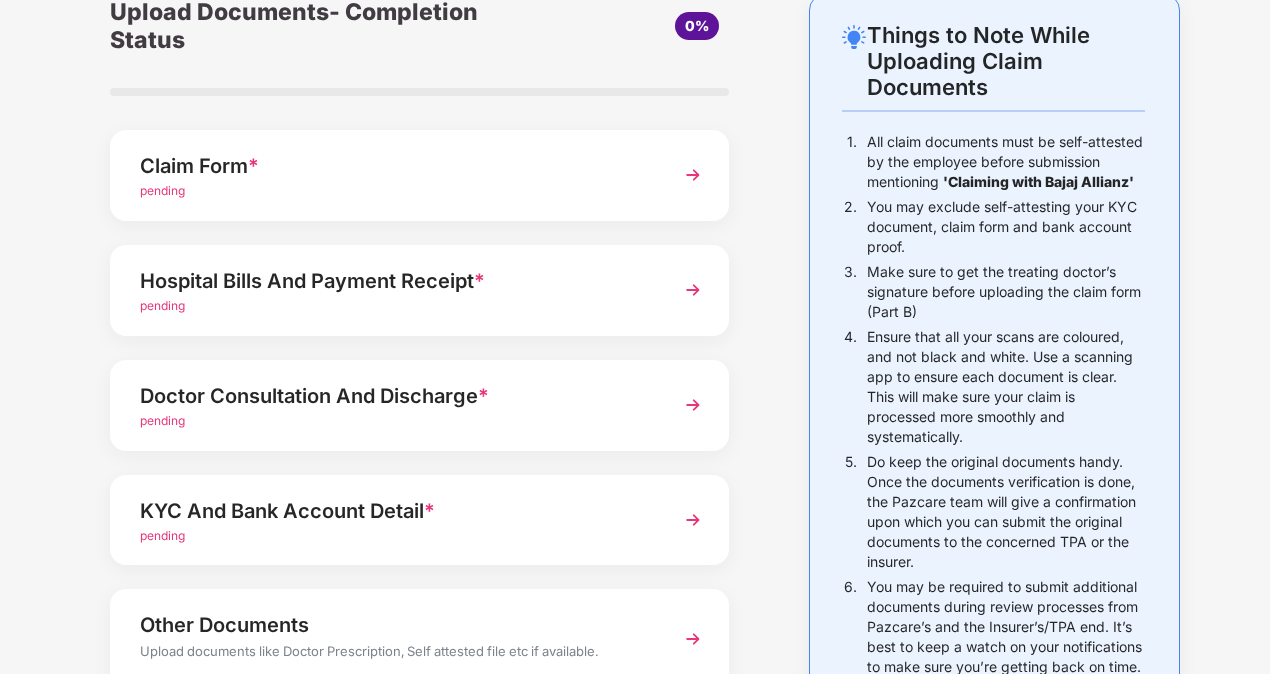 drag, startPoint x: 1152, startPoint y: 488, endPoint x: 1000, endPoint y: 568, distance: 171.76729 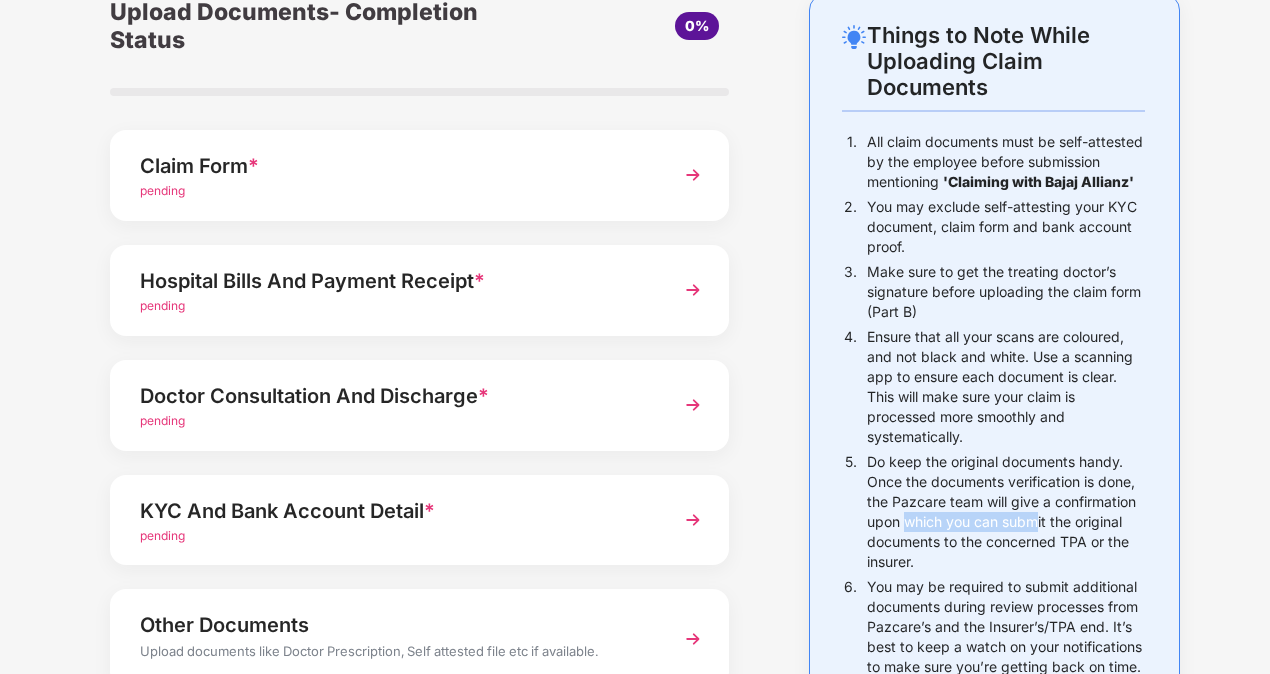 drag, startPoint x: 904, startPoint y: 522, endPoint x: 1042, endPoint y: 525, distance: 138.03261 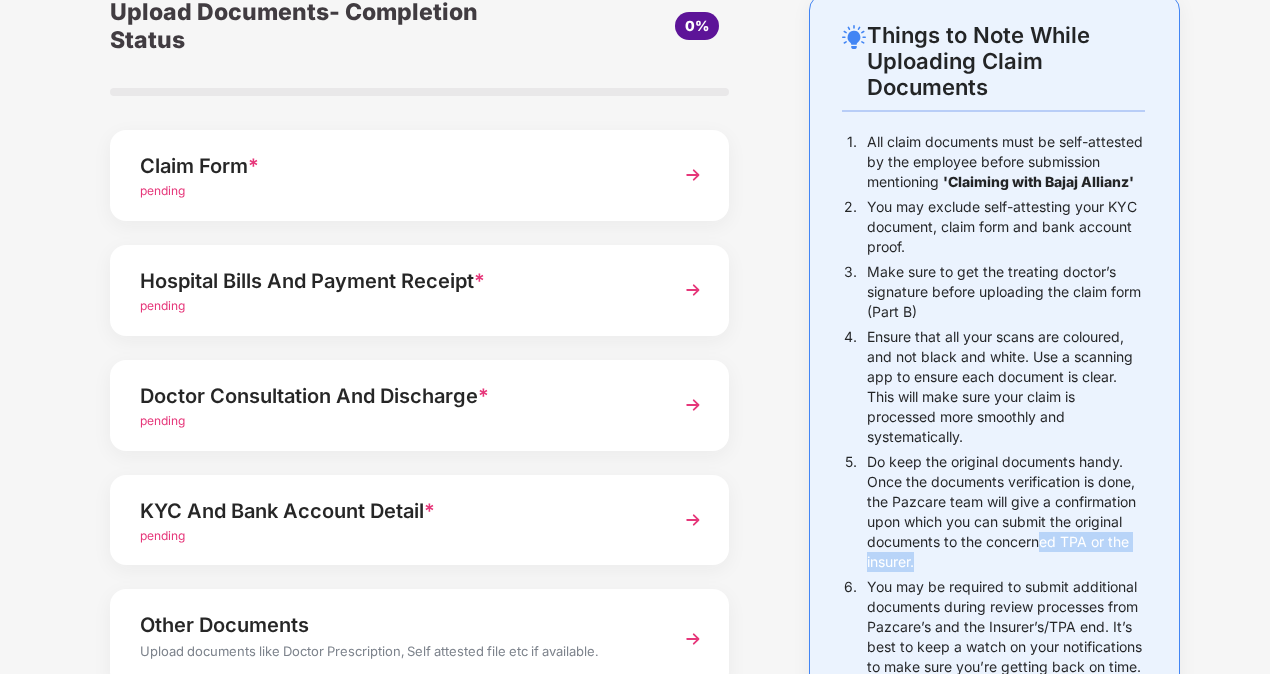 drag, startPoint x: 1042, startPoint y: 525, endPoint x: 1042, endPoint y: 551, distance: 26 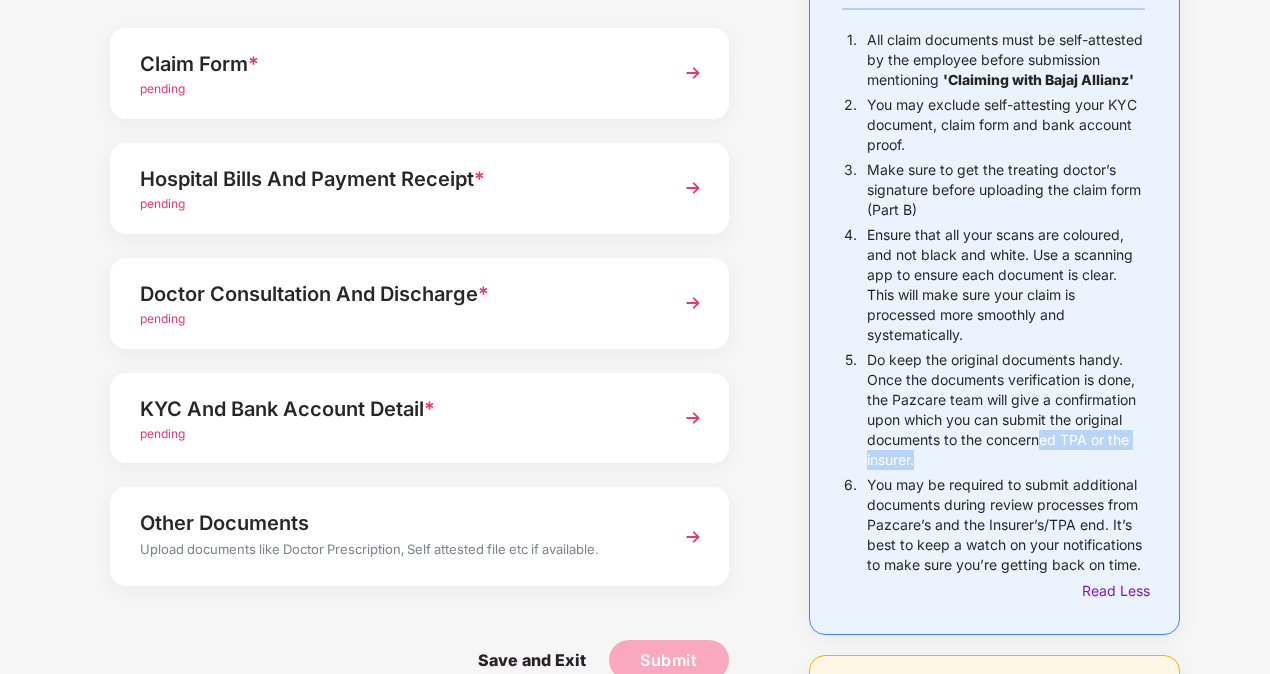 scroll, scrollTop: 300, scrollLeft: 0, axis: vertical 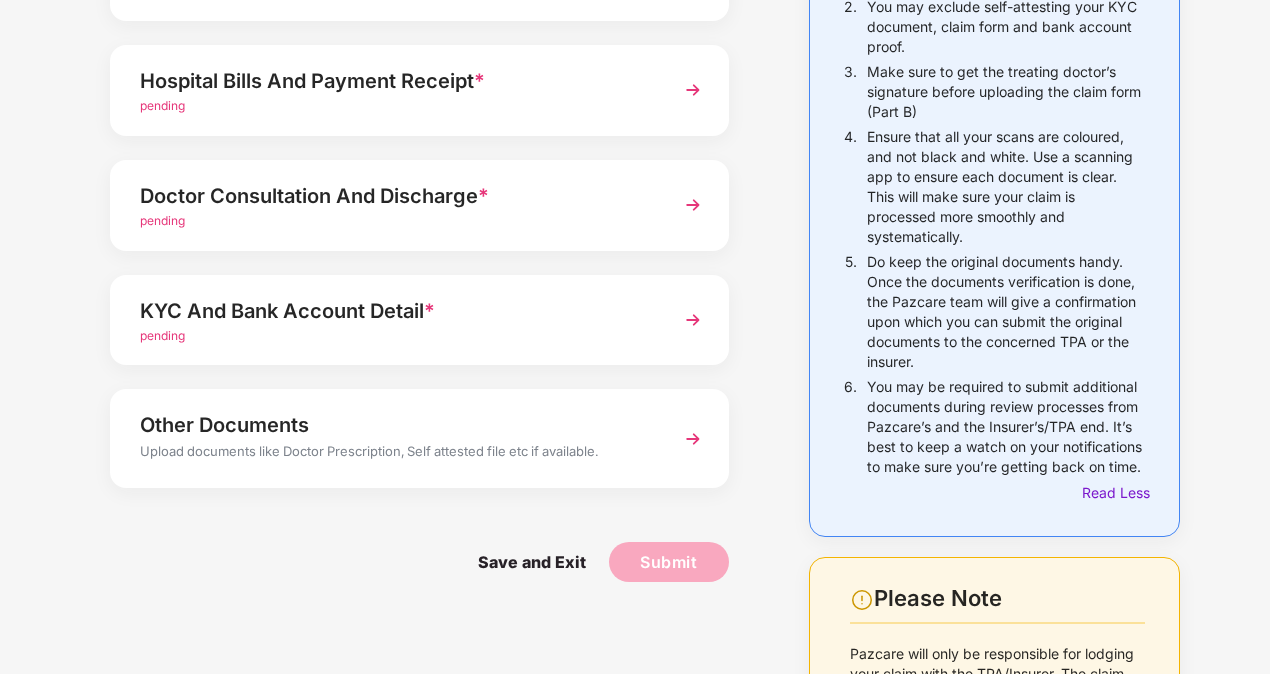 click on "You may be required to submit additional documents during review processes from Pazcare’s and the Insurer’s/TPA end. It’s best to keep a watch on your notifications to make sure you’re getting back on time." at bounding box center (1006, 427) 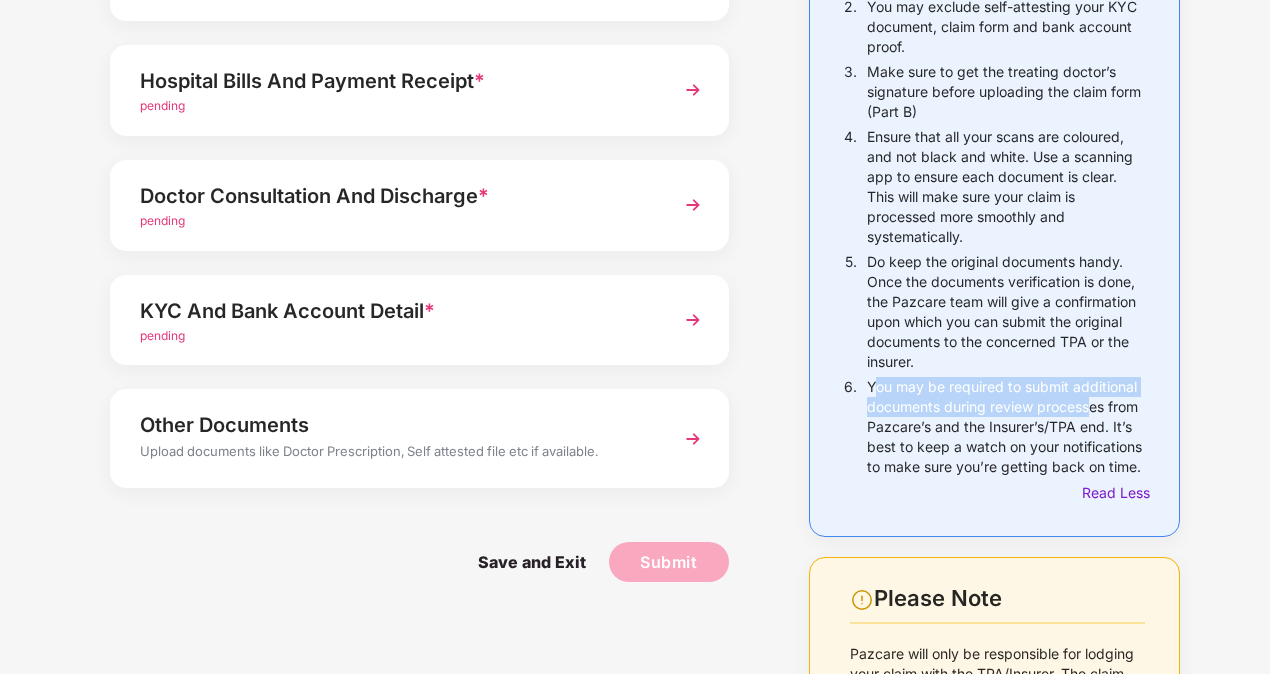 drag, startPoint x: 870, startPoint y: 388, endPoint x: 1088, endPoint y: 402, distance: 218.44908 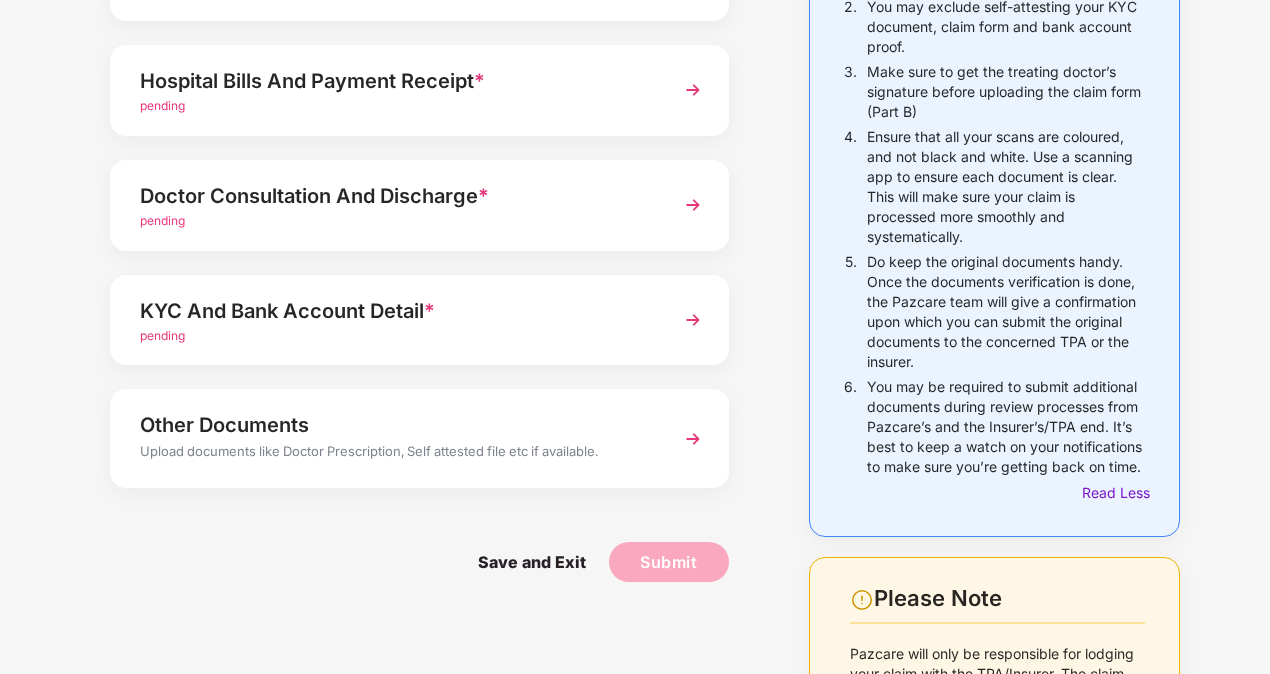 drag, startPoint x: 1088, startPoint y: 402, endPoint x: 964, endPoint y: 459, distance: 136.47343 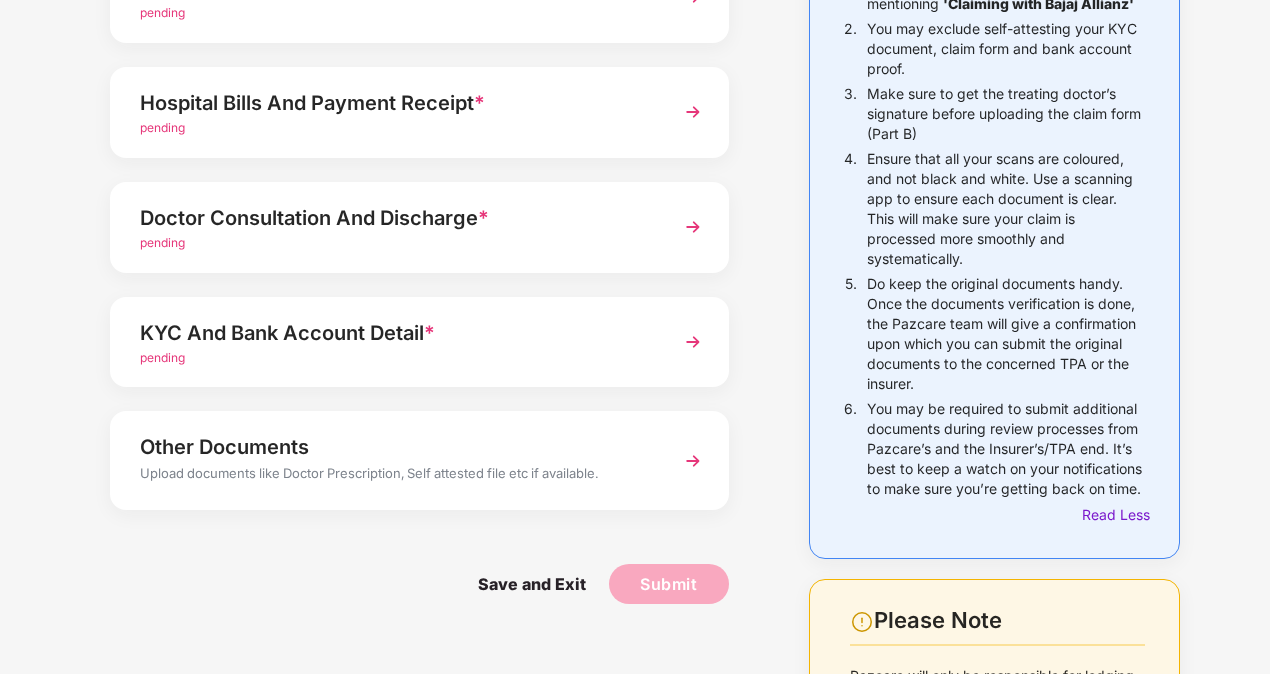 scroll, scrollTop: 235, scrollLeft: 0, axis: vertical 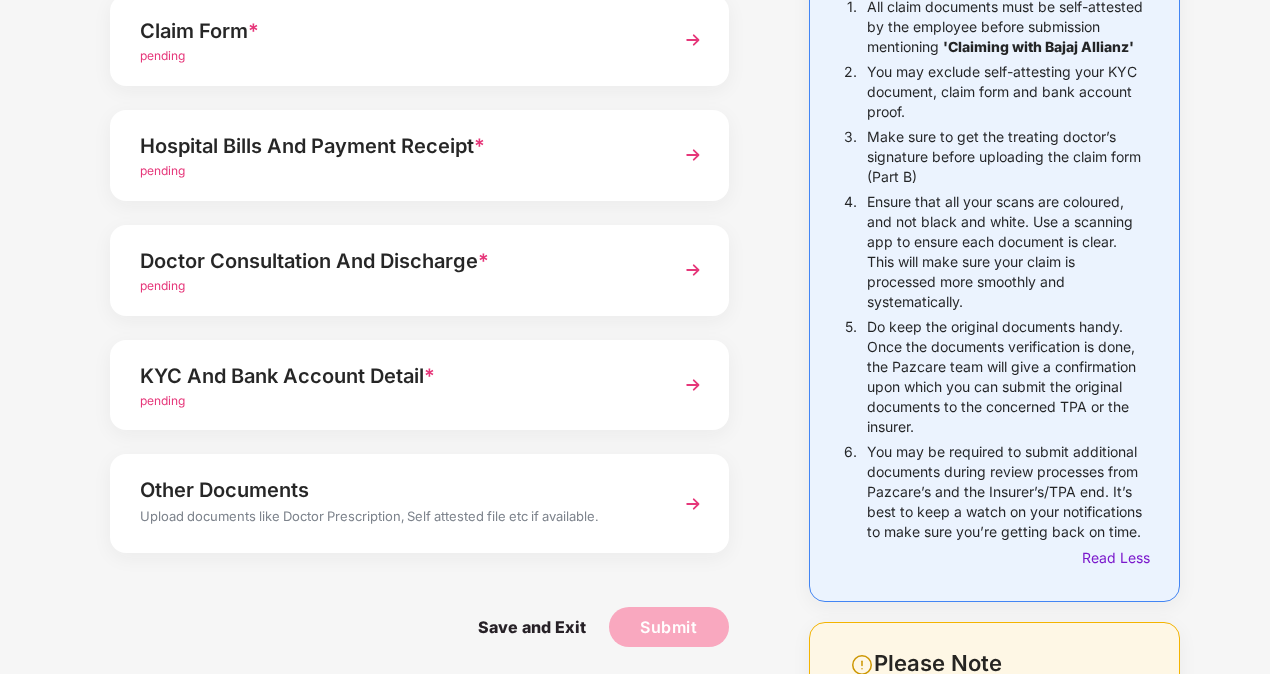 click on "Things to Note While Uploading Claim Documents 1.  All claim documents must be self-attested by the employee before submission mentioning   'Claiming with Bajaj Allianz' 2.  You may exclude self-attesting your KYC document, claim form and bank account proof. 3.   Make sure to get the treating doctor’s signature before uploading the claim form (Part B) 4.  Ensure that all your scans are coloured, and not black and white. Use a scanning app to ensure each document is clear. This will make sure your claim is processed more smoothly and systematically. 5.  Do keep the original documents handy. Once the documents verification is done, the Pazcare team will give a confirmation upon which you can submit the original documents to the concerned TPA or the insurer. 6.  You may be required to submit additional documents during review processes from Pazcare’s and the Insurer’s/TPA end. It’s best to keep a watch on your notifications to make sure you’re getting back on time. Read Less Please Note" at bounding box center [994, 418] 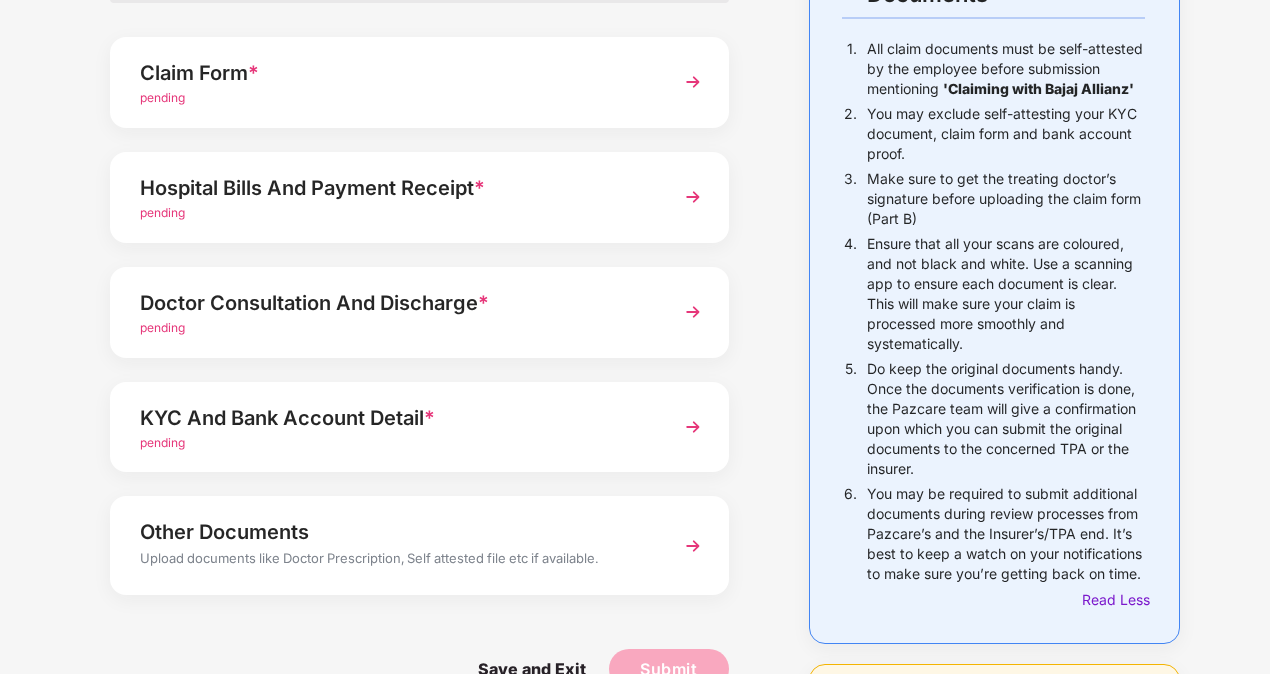 click on "Upload Documents- Completion Status 0% Claim Form * pending  Hospital Bills And Payment Receipt * pending  Doctor Consultation And Discharge * pending  KYC And Bank Account Detail * pending  Other Documents Upload documents like Doctor Prescription, Self attested file etc if available.   Save and Exit  Submit" at bounding box center (419, 460) 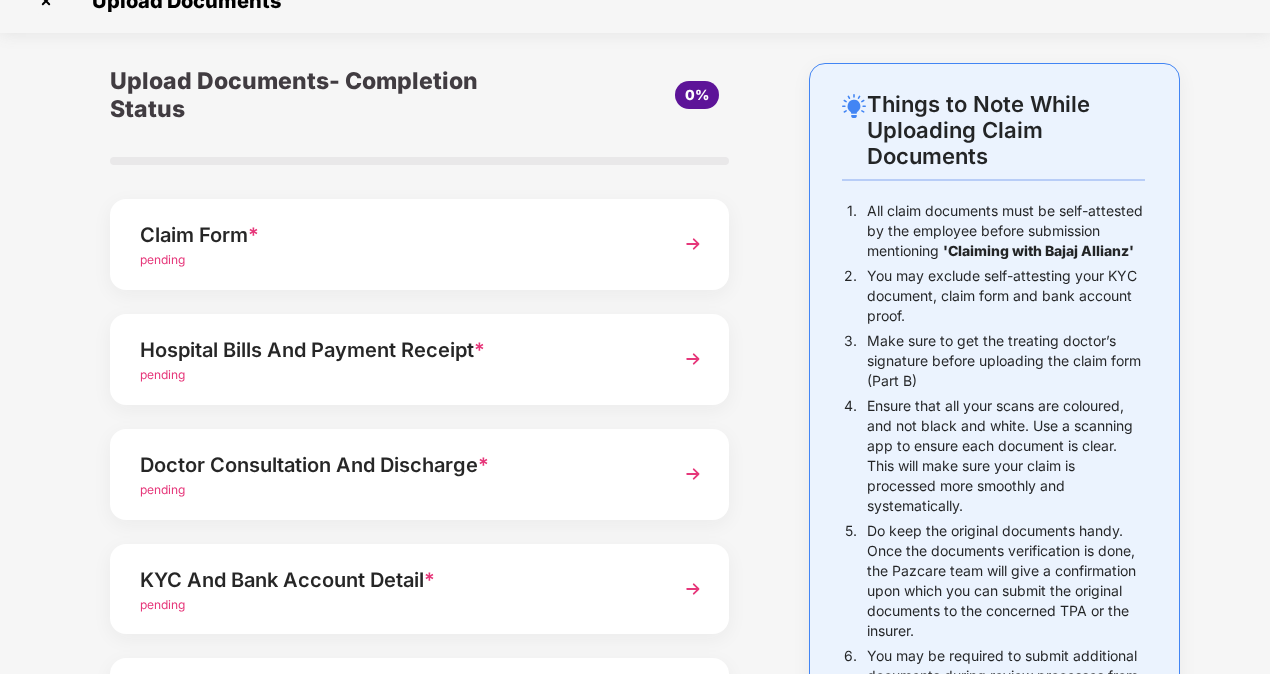 scroll, scrollTop: 0, scrollLeft: 0, axis: both 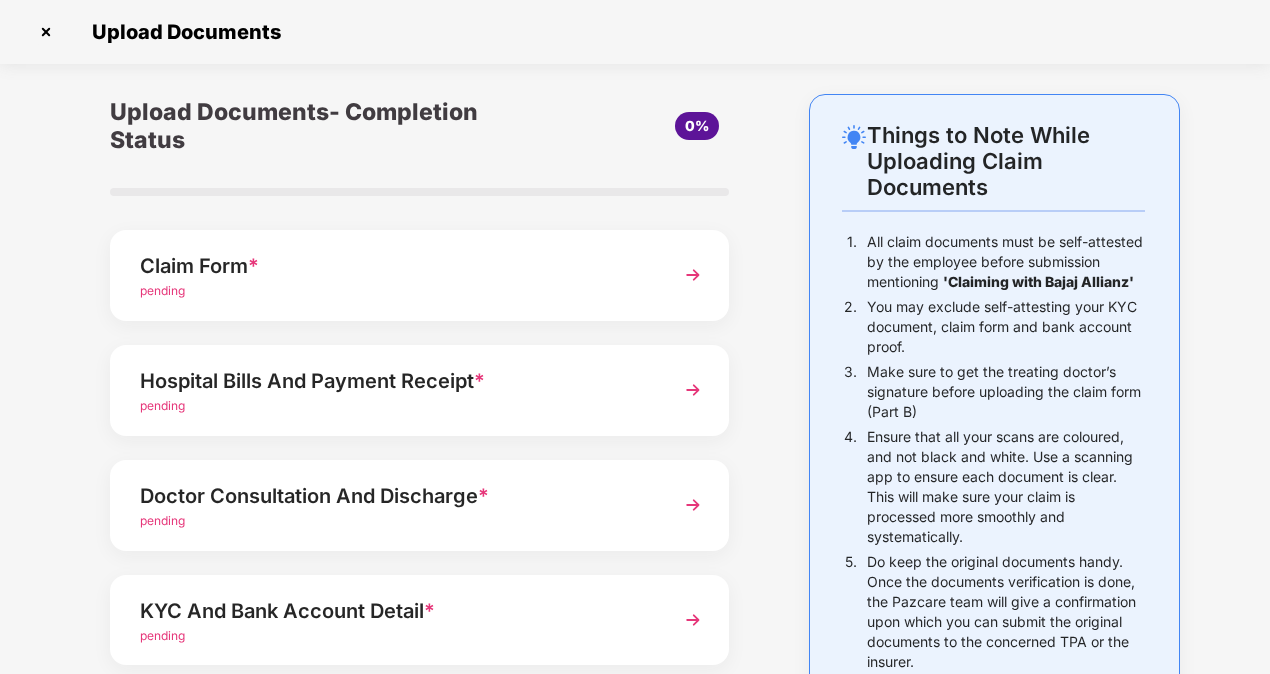 click on "Make sure to get the treating doctor’s signature before uploading the claim form (Part B)" at bounding box center (1006, 392) 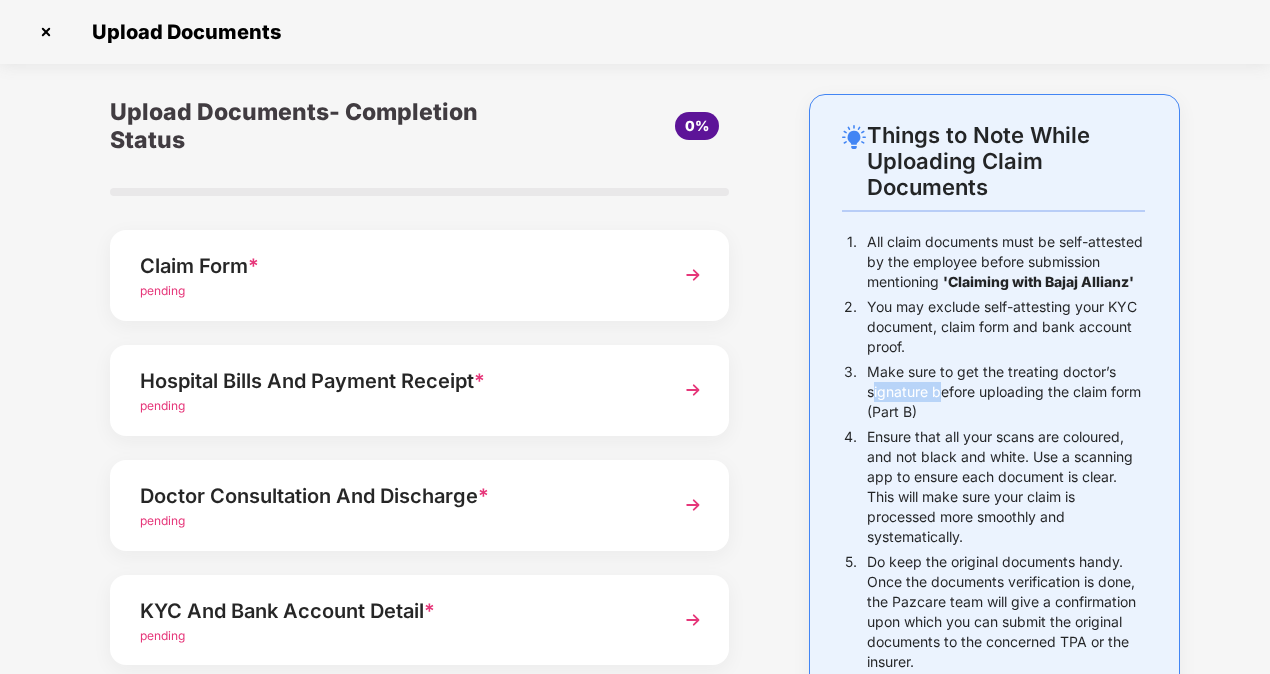 click on "Make sure to get the treating doctor’s signature before uploading the claim form (Part B)" at bounding box center [1006, 392] 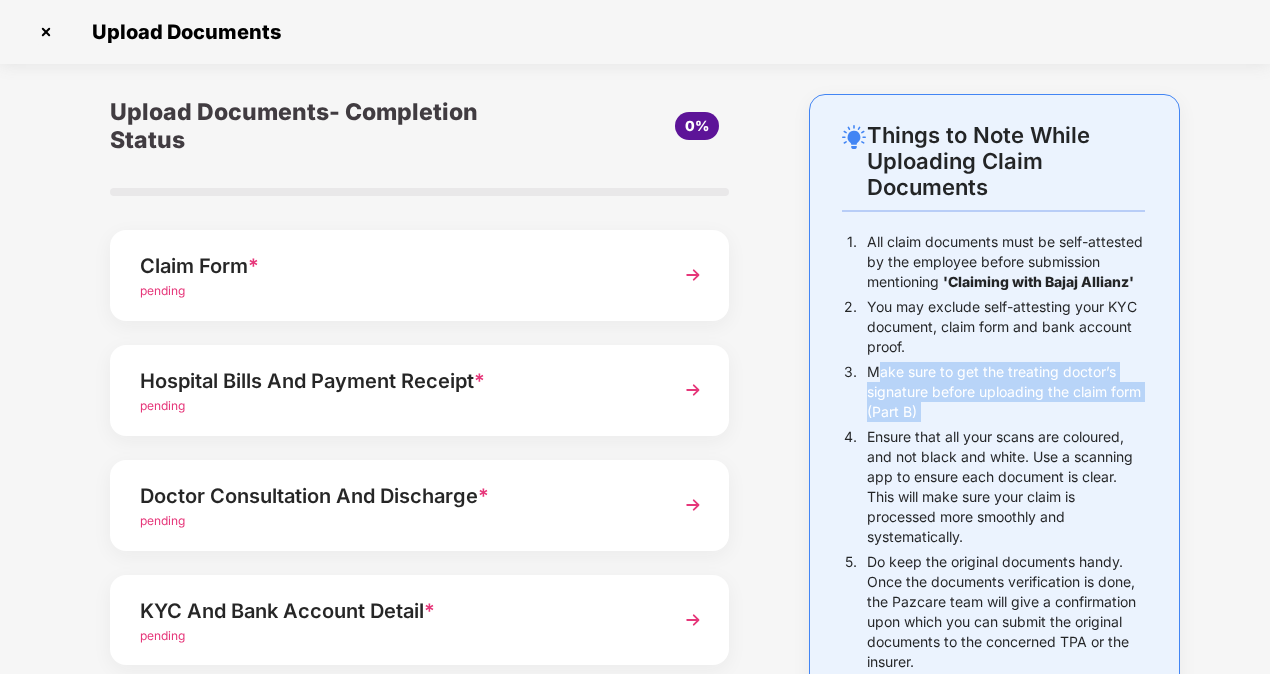 click on "Make sure to get the treating doctor’s signature before uploading the claim form (Part B)" at bounding box center [1006, 392] 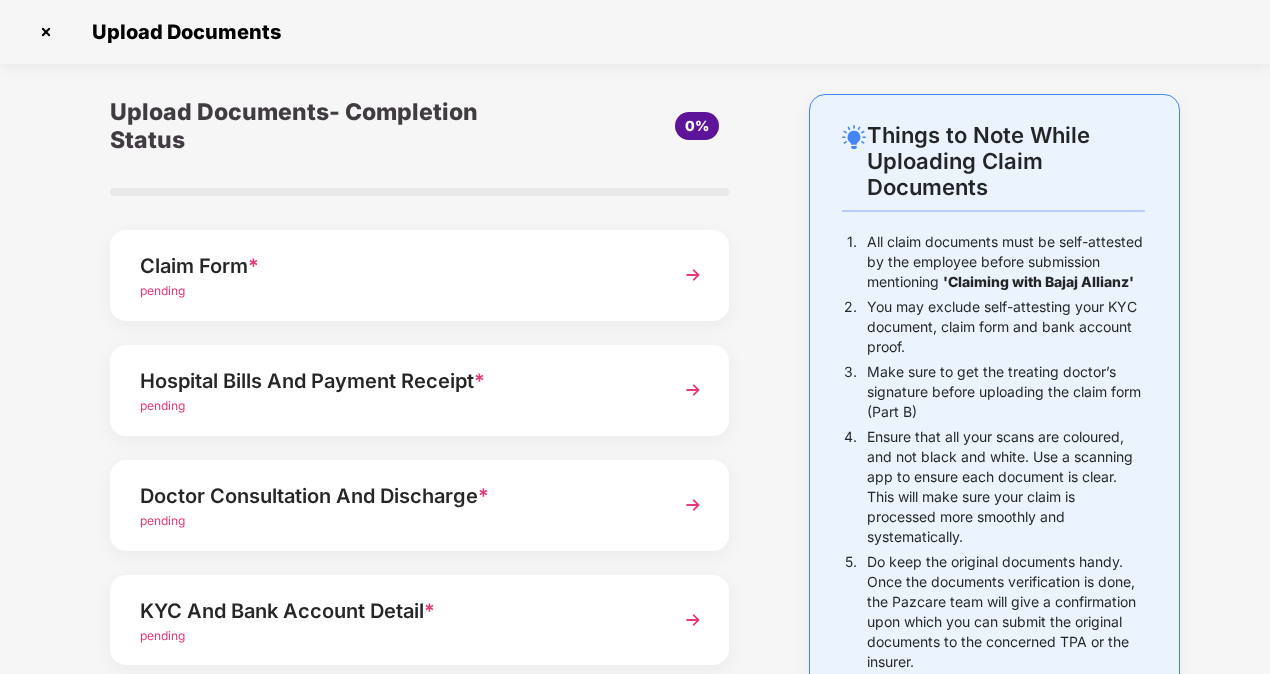 drag, startPoint x: 890, startPoint y: 386, endPoint x: 756, endPoint y: 390, distance: 134.0597 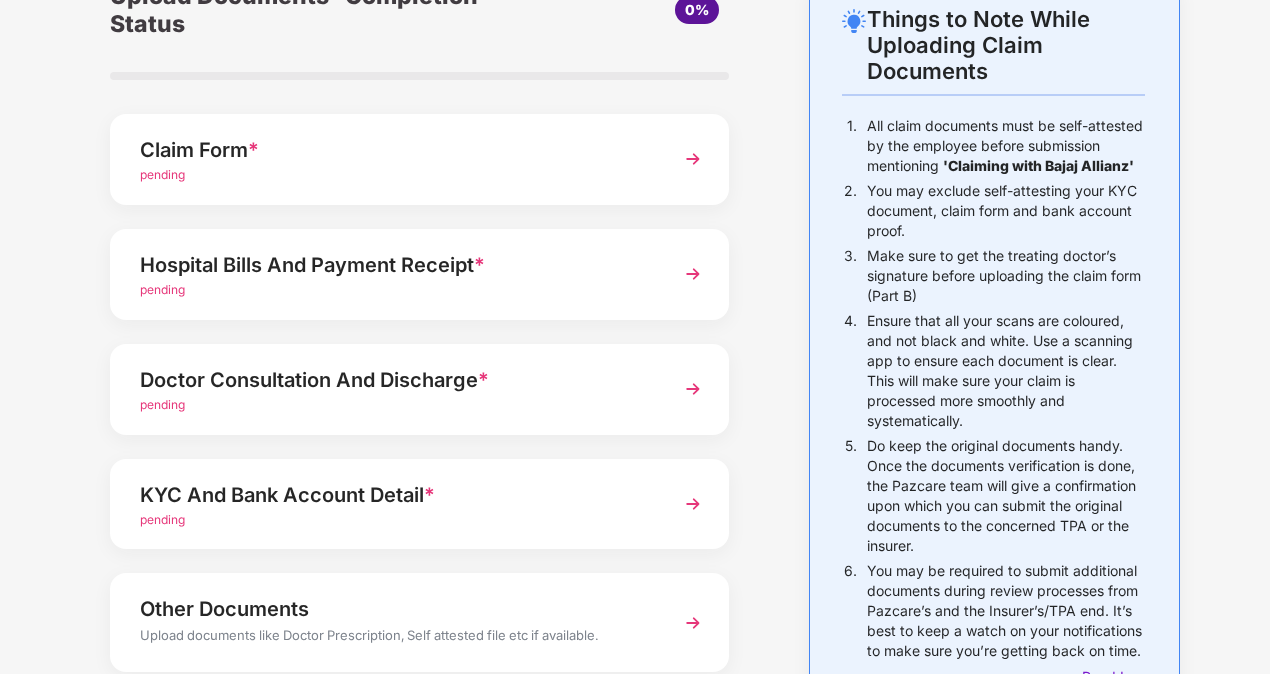 scroll, scrollTop: 100, scrollLeft: 0, axis: vertical 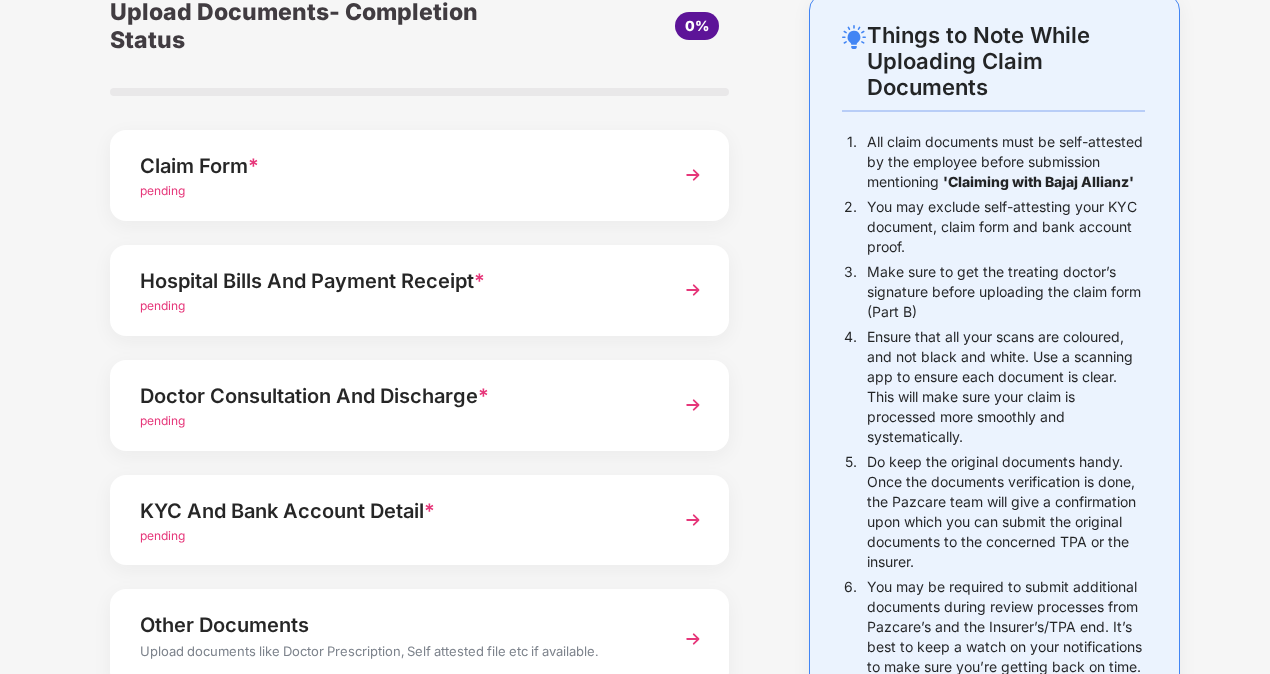 click on "Claim Form *" at bounding box center [396, 166] 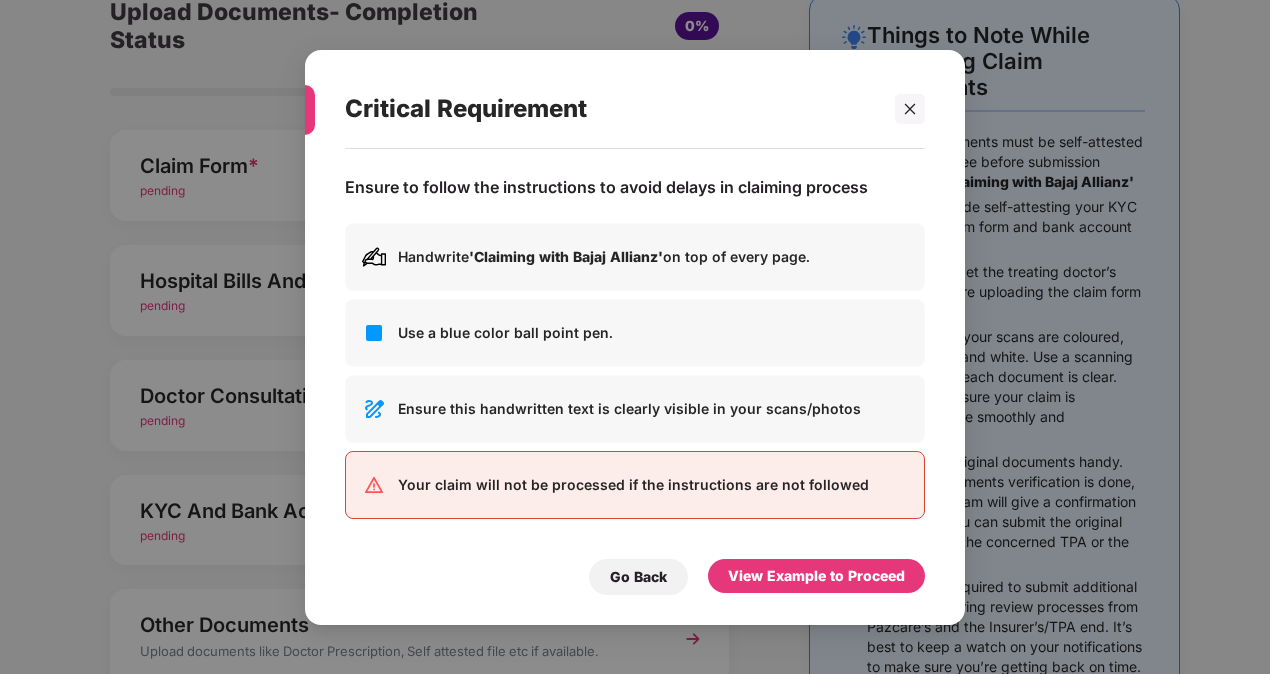 scroll, scrollTop: 0, scrollLeft: 0, axis: both 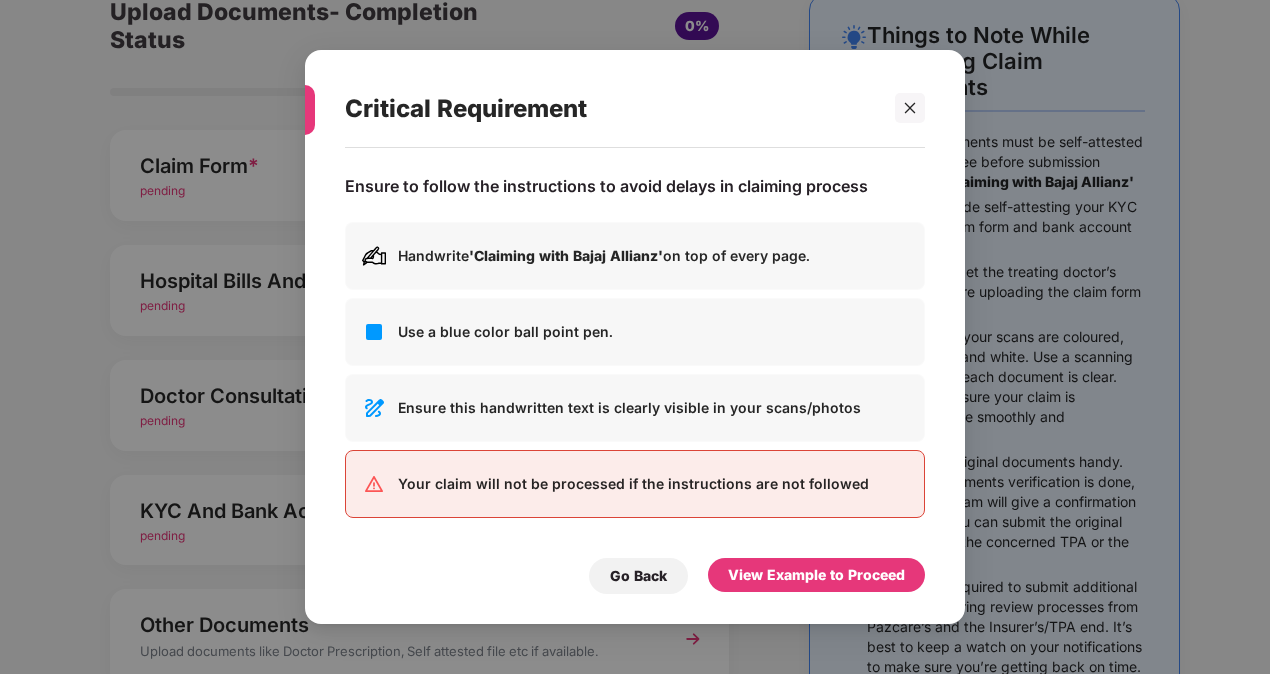 click on "Go Back View Example to Proceed" at bounding box center (635, 571) 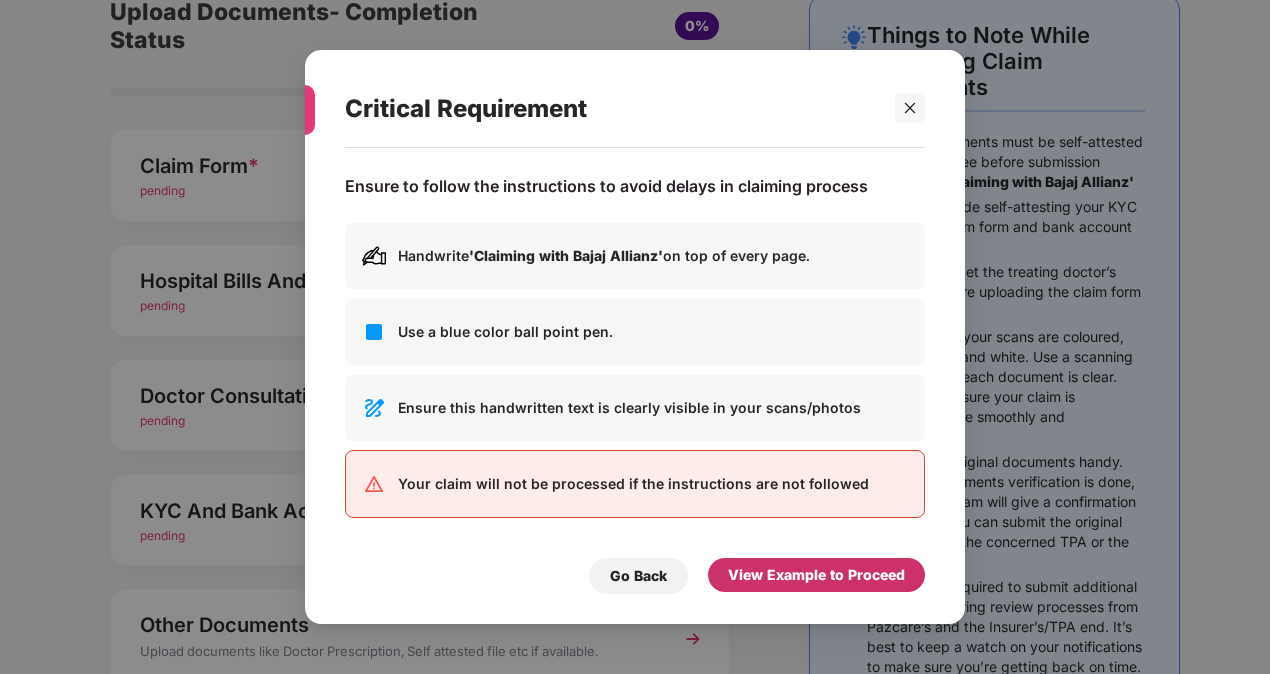 click on "View Example to Proceed" at bounding box center [816, 575] 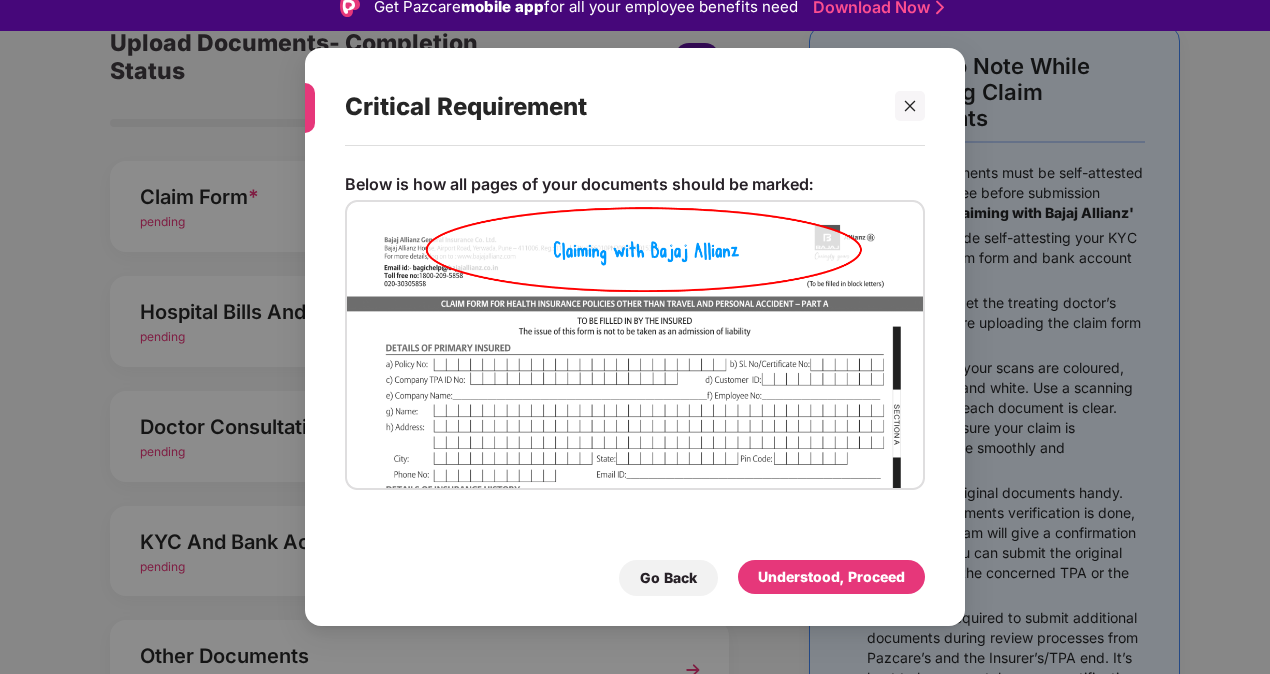 scroll, scrollTop: 48, scrollLeft: 0, axis: vertical 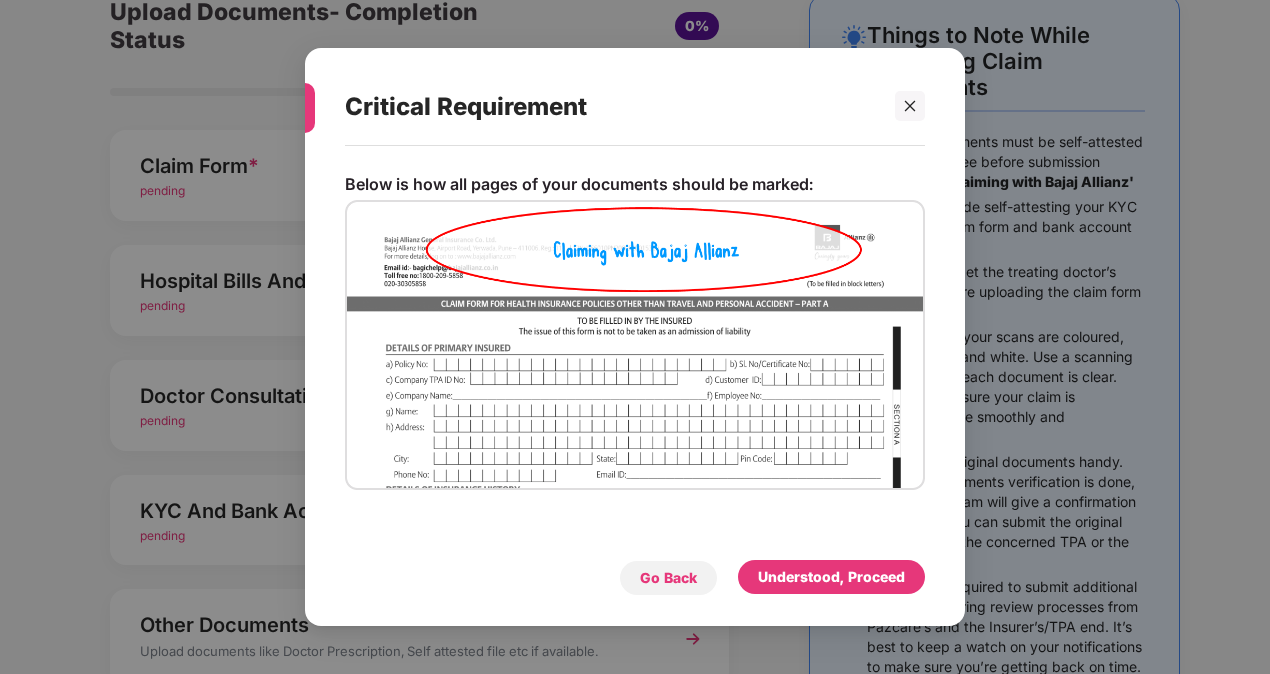 click on "Go Back" at bounding box center [668, 578] 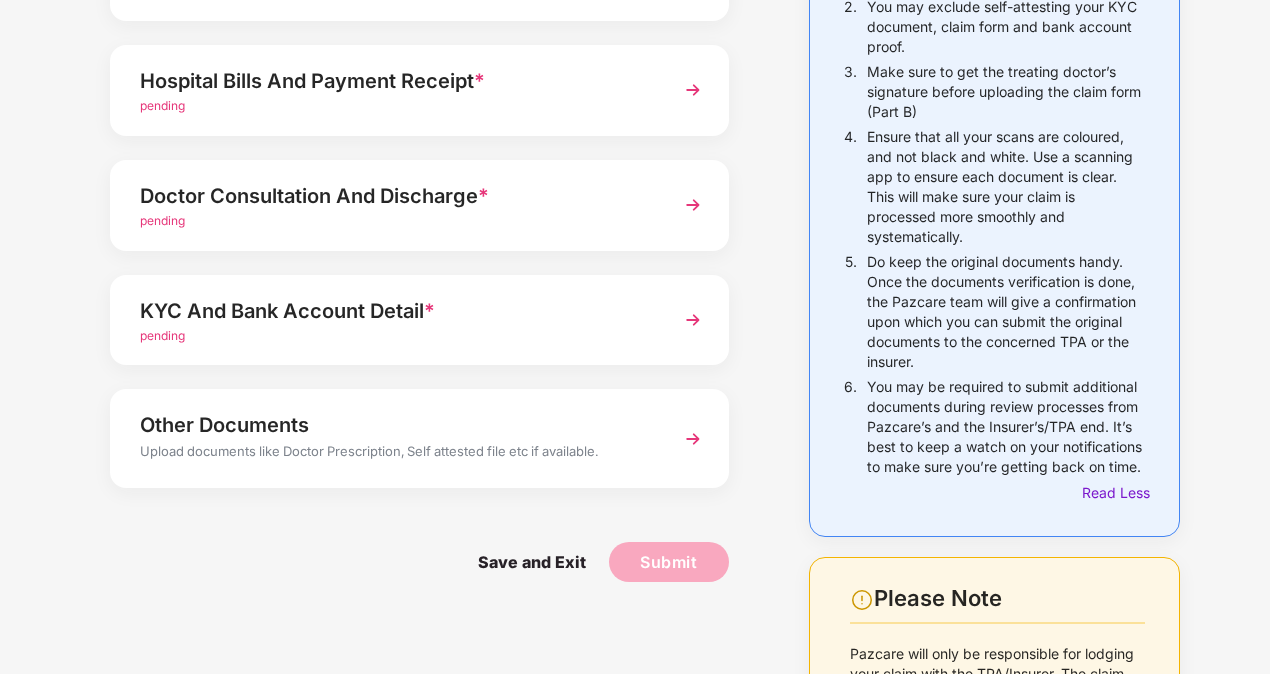 scroll, scrollTop: 200, scrollLeft: 0, axis: vertical 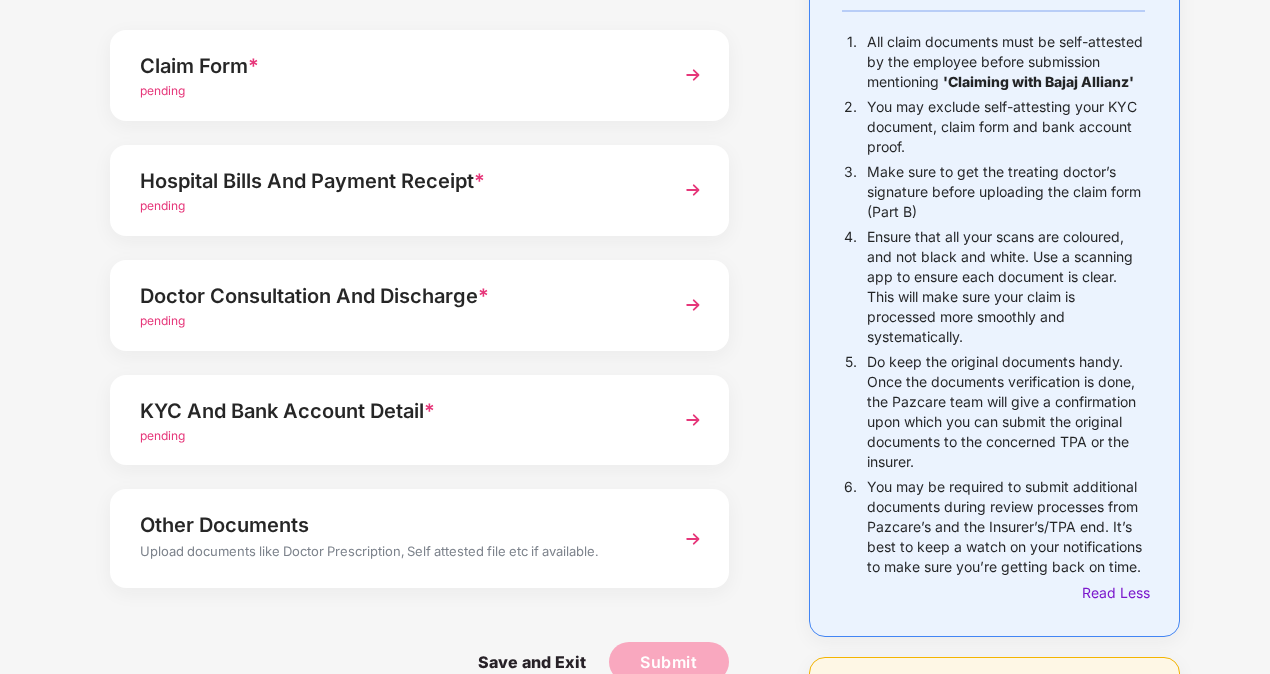 click on "Upload Documents- Completion Status 0% Claim Form * pending  Hospital Bills And Payment Receipt * pending  Doctor Consultation And Discharge * pending  KYC And Bank Account Detail * pending  Other Documents Upload documents like Doctor Prescription, Self attested file etc if available.   Save and Exit  Submit" at bounding box center (419, 453) 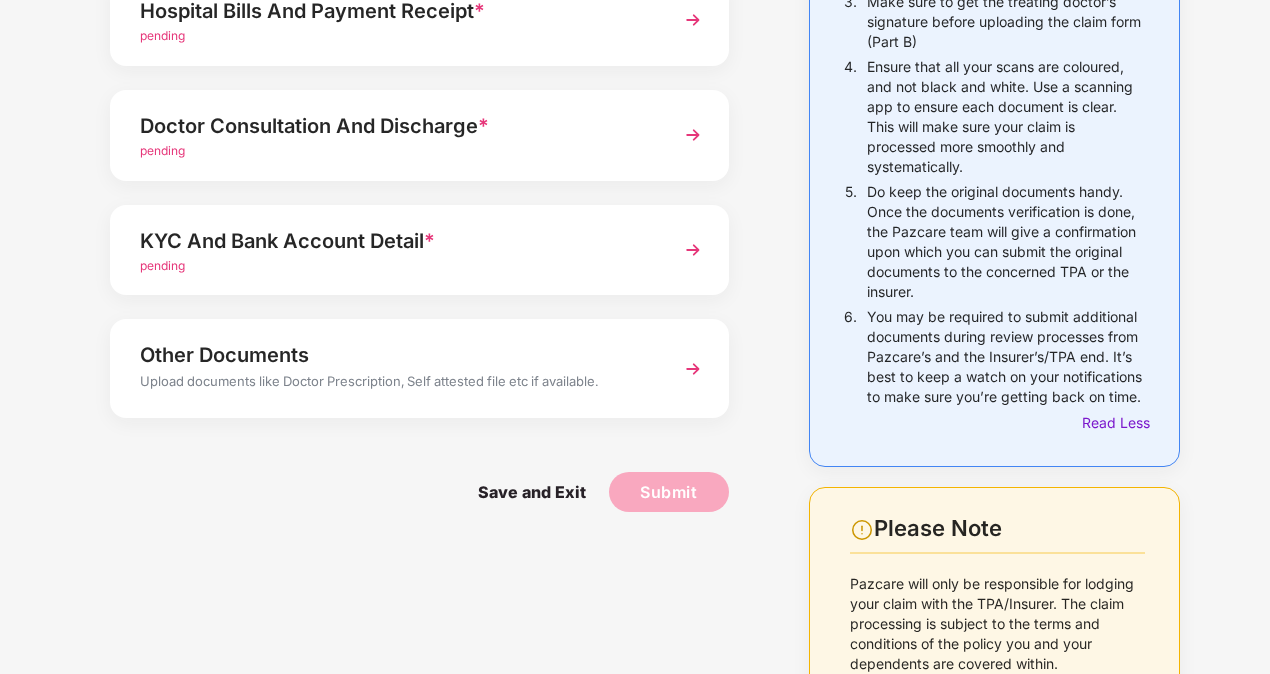 scroll, scrollTop: 235, scrollLeft: 0, axis: vertical 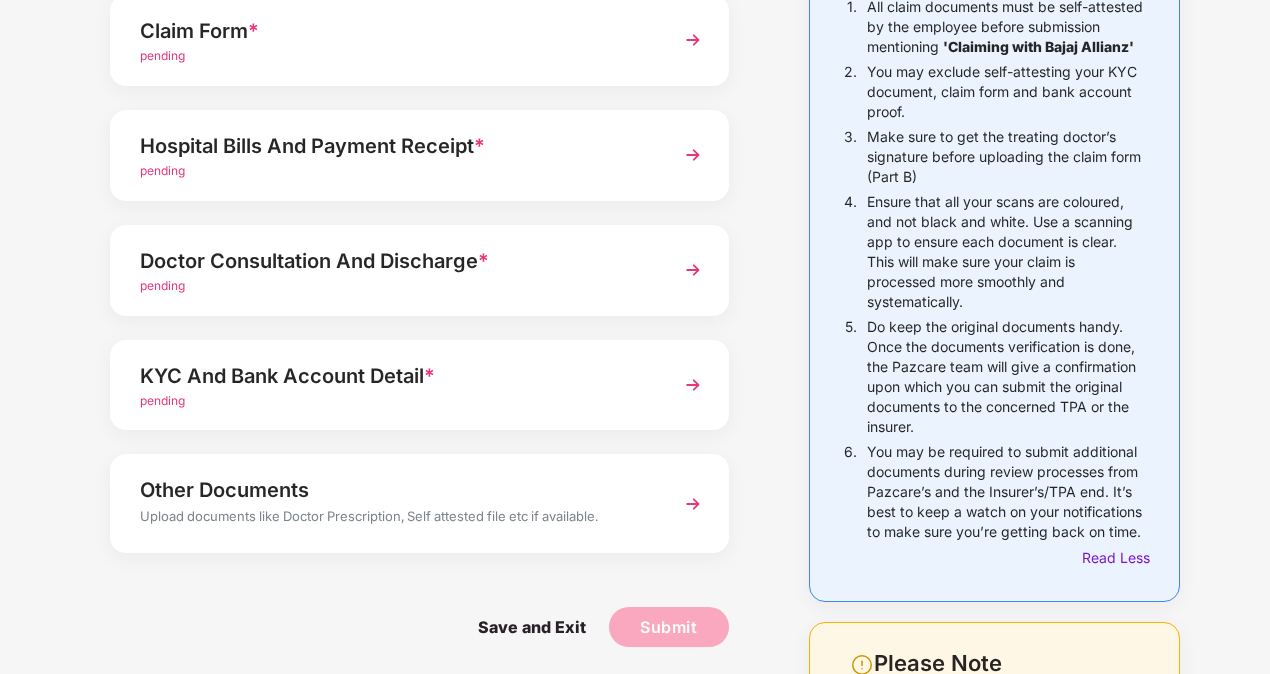 click on "pending" at bounding box center [396, 401] 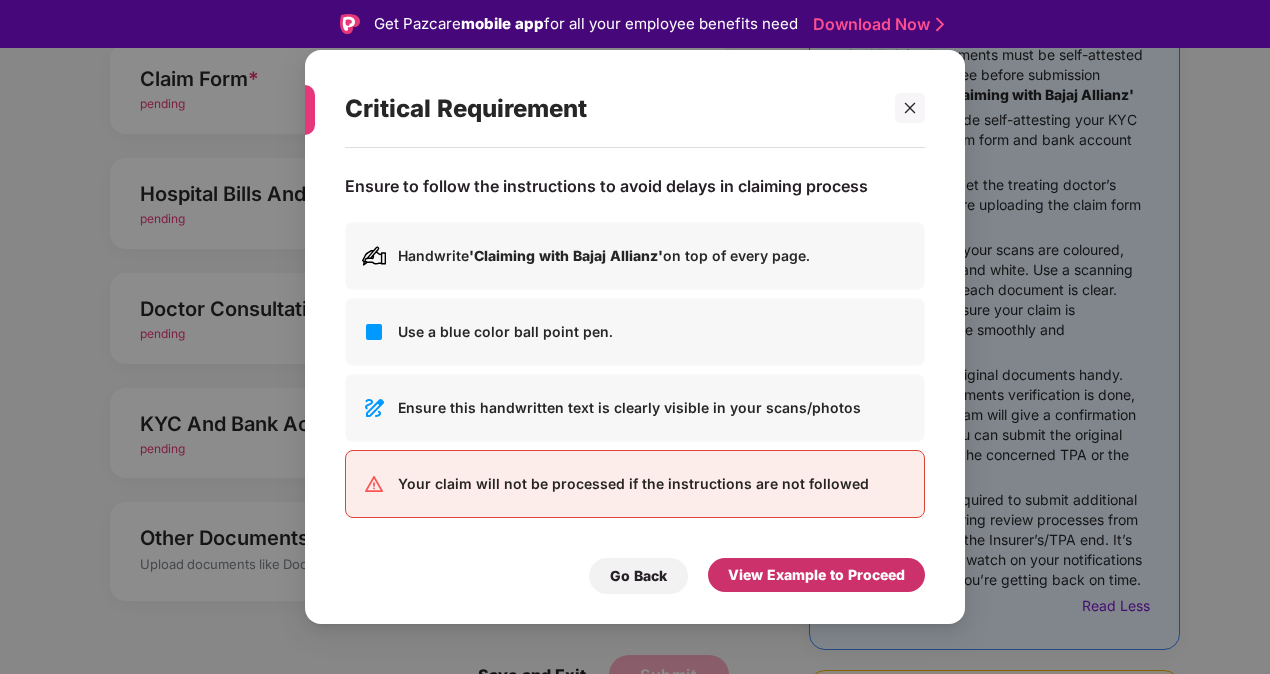 click on "View Example to Proceed" at bounding box center [816, 575] 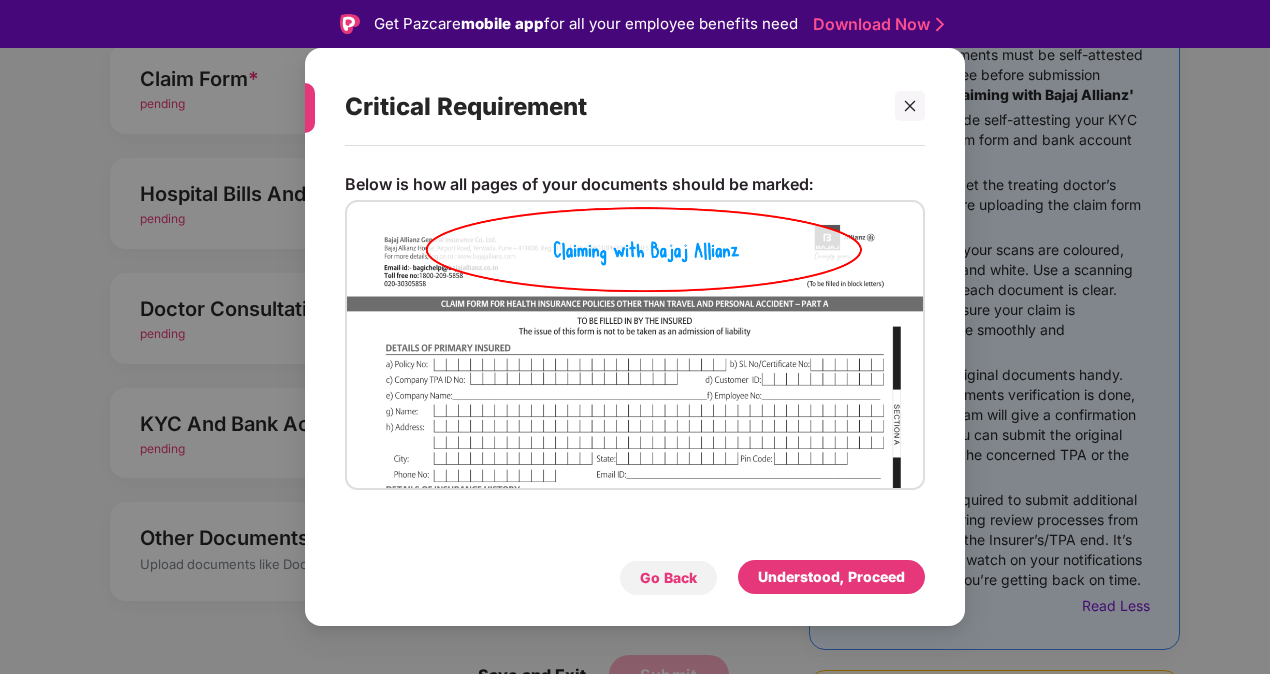 click on "Go Back" at bounding box center (668, 578) 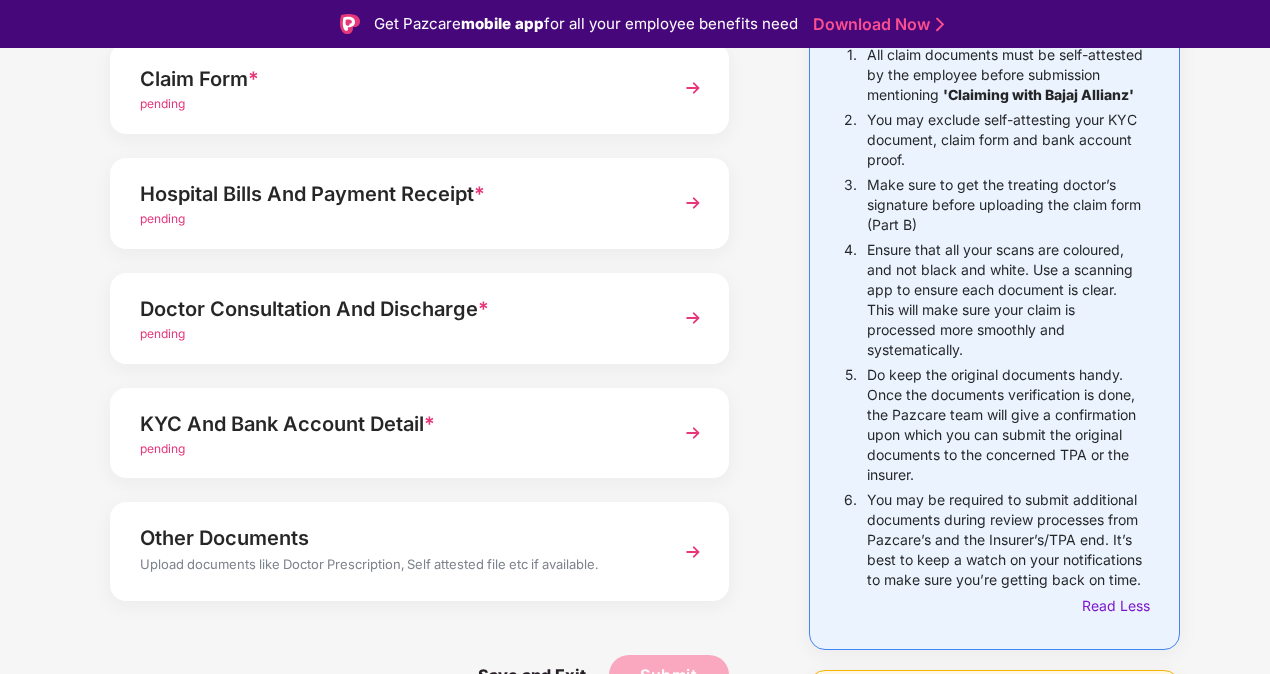 click on "pending" at bounding box center [396, 449] 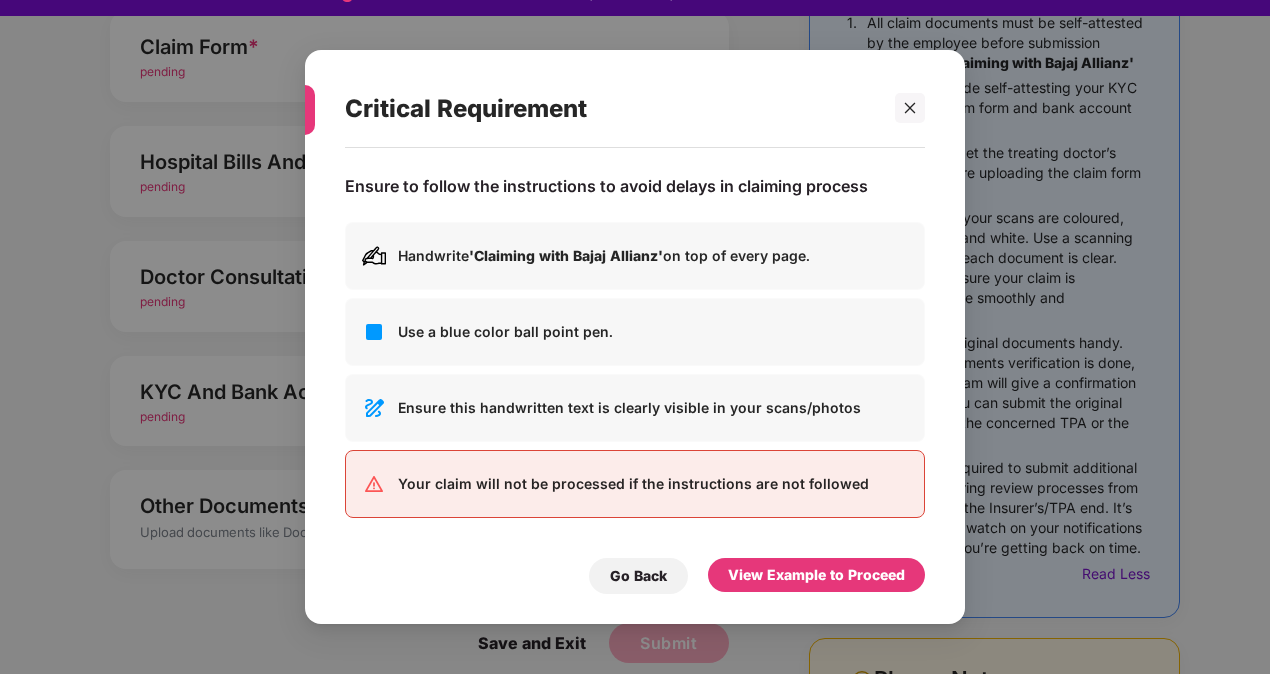 scroll, scrollTop: 48, scrollLeft: 0, axis: vertical 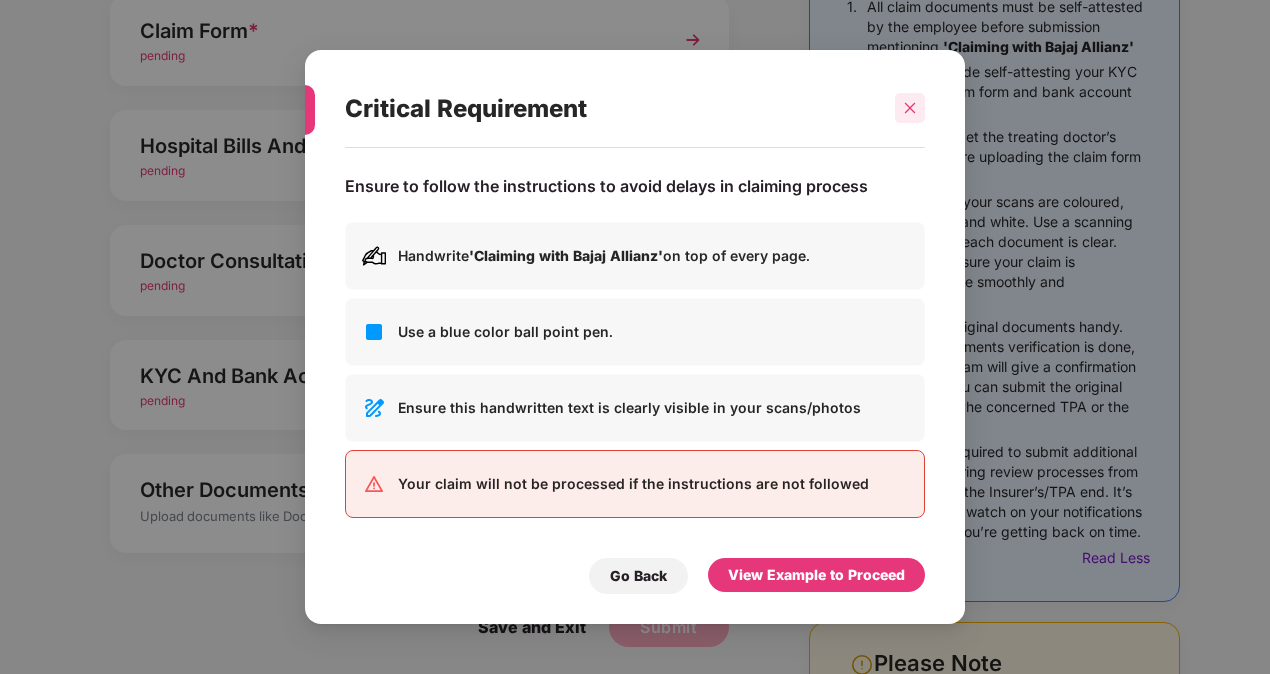 click 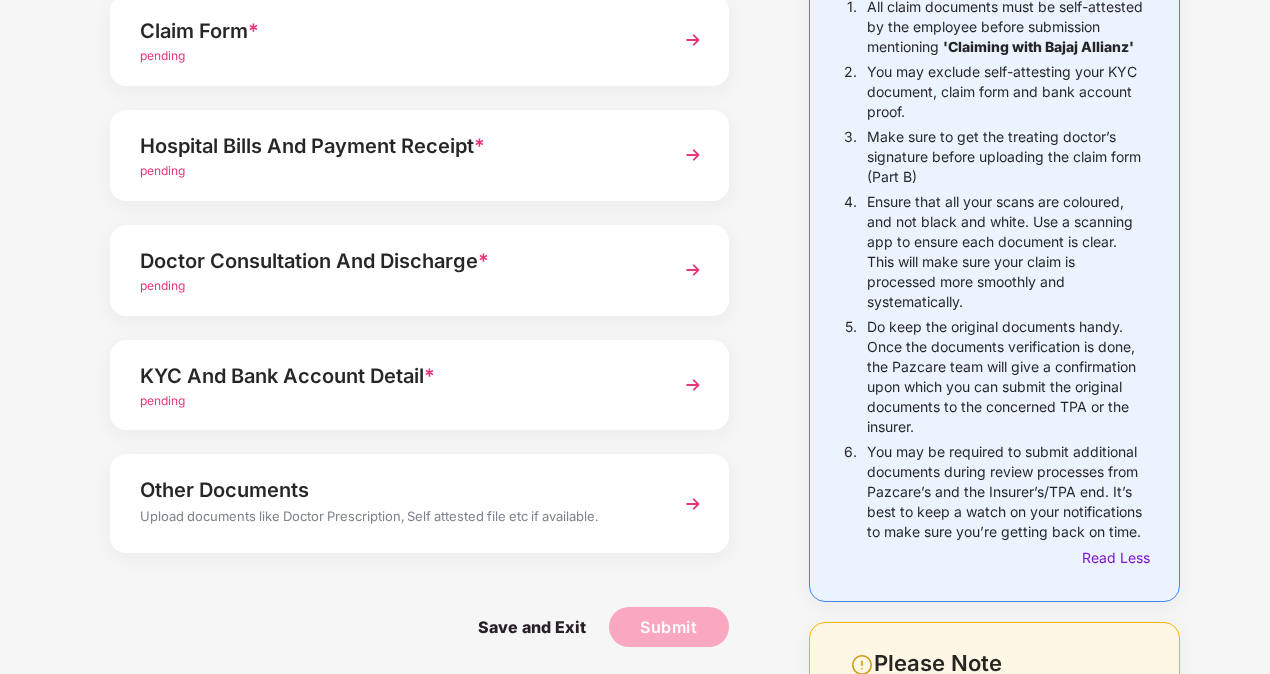 click on "Things to Note While Uploading Claim Documents 1.  All claim documents must be self-attested by the employee before submission mentioning   'Claiming with Bajaj Allianz' 2.  You may exclude self-attesting your KYC document, claim form and bank account proof. 3.   Make sure to get the treating doctor’s signature before uploading the claim form (Part B) 4.  Ensure that all your scans are coloured, and not black and white. Use a scanning app to ensure each document is clear. This will make sure your claim is processed more smoothly and systematically. 5.  Do keep the original documents handy. Once the documents verification is done, the Pazcare team will give a confirmation upon which you can submit the original documents to the concerned TPA or the insurer. 6.  You may be required to submit additional documents during review processes from Pazcare’s and the Insurer’s/TPA end. It’s best to keep a watch on your notifications to make sure you’re getting back on time. Read Less Please Note" at bounding box center [994, 418] 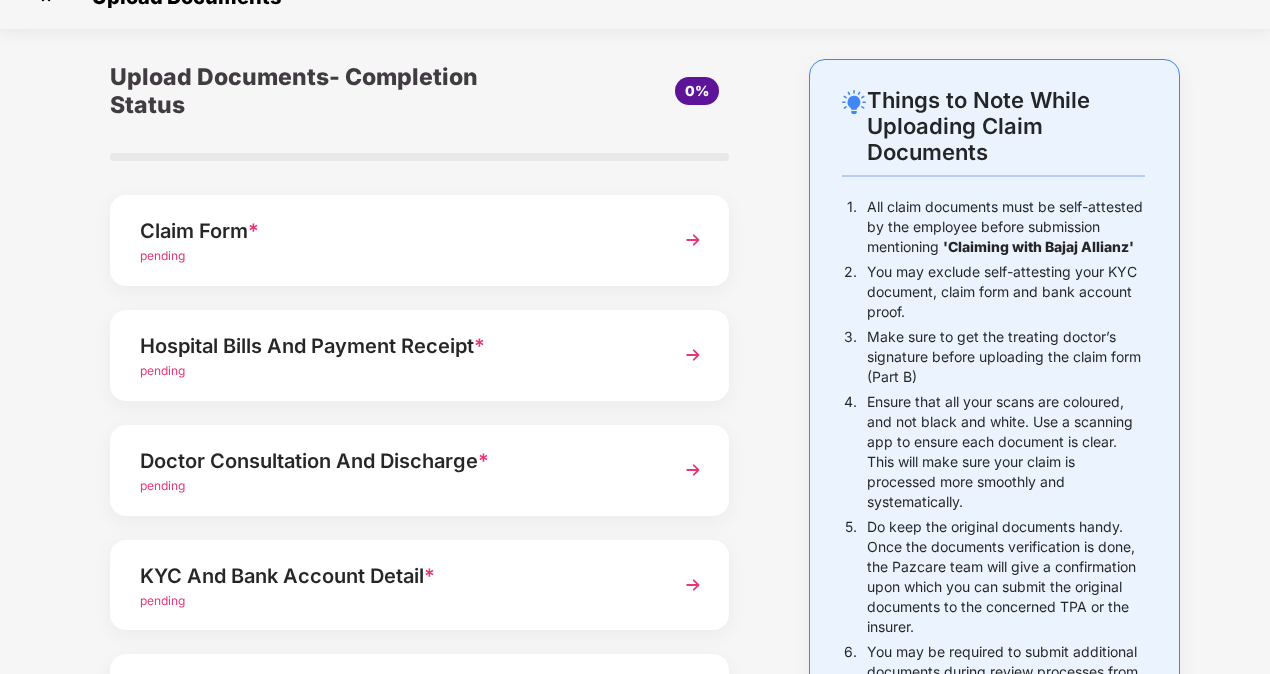 scroll, scrollTop: 0, scrollLeft: 0, axis: both 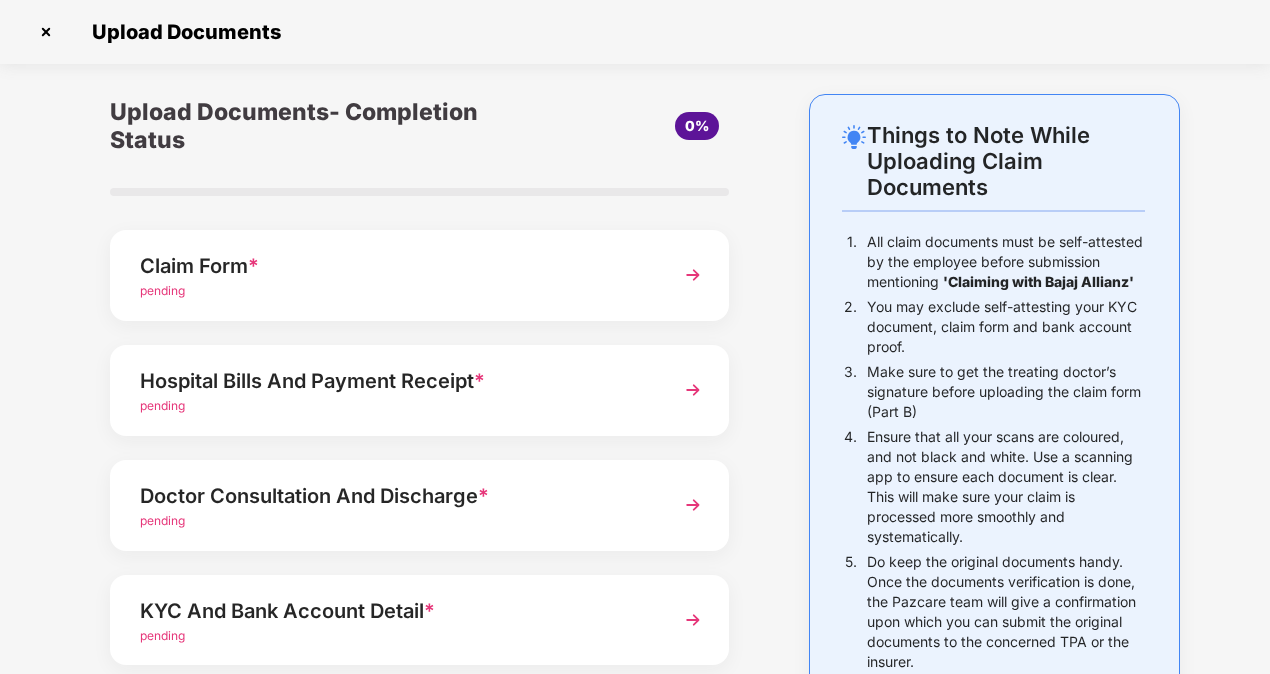 click on "Things to Note While Uploading Claim Documents 1.  All claim documents must be self-attested by the employee before submission mentioning   'Claiming with Bajaj Allianz' 2.  You may exclude self-attesting your KYC document, claim form and bank account proof. 3.   Make sure to get the treating doctor’s signature before uploading the claim form (Part B) 4.  Ensure that all your scans are coloured, and not black and white. Use a scanning app to ensure each document is clear. This will make sure your claim is processed more smoothly and systematically. 5.  Do keep the original documents handy. Once the documents verification is done, the Pazcare team will give a confirmation upon which you can submit the original documents to the concerned TPA or the insurer. 6.  You may be required to submit additional documents during review processes from Pazcare’s and the Insurer’s/TPA end. It’s best to keep a watch on your notifications to make sure you’re getting back on time. Read Less Please Note" at bounding box center [994, 653] 